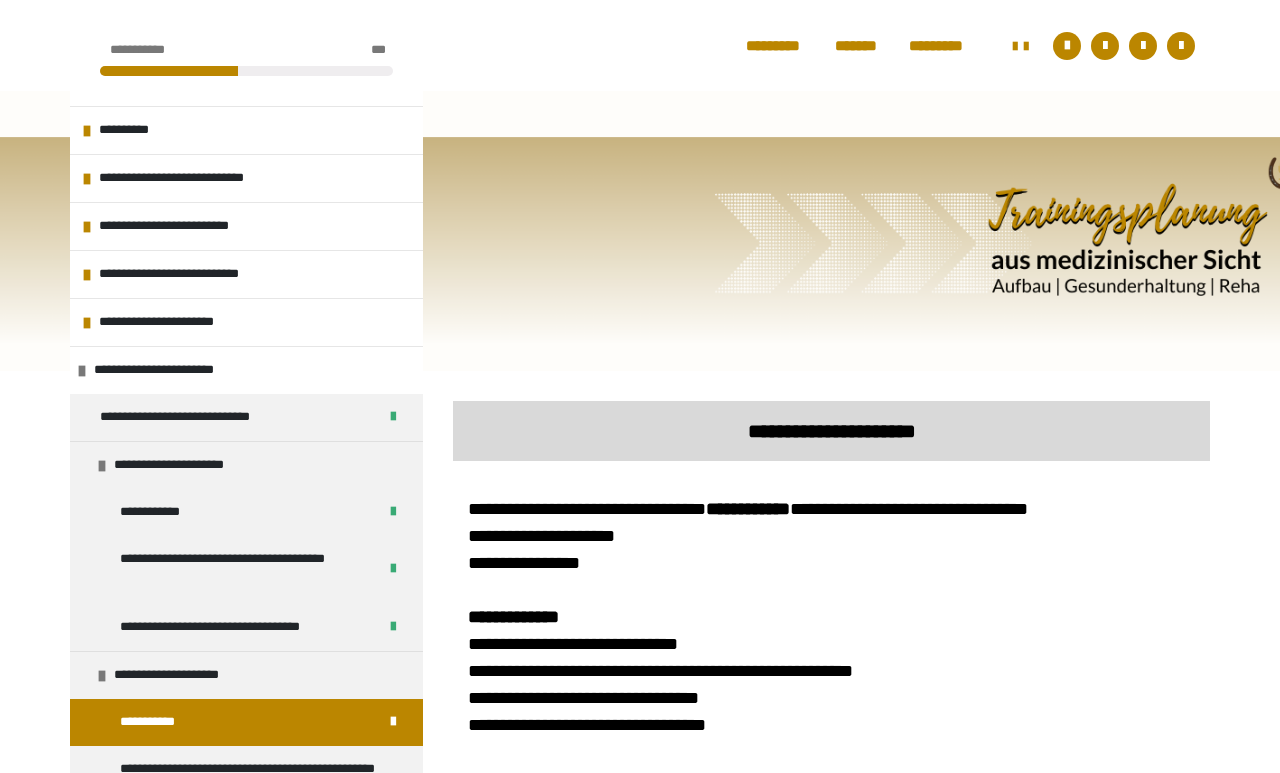 scroll, scrollTop: 1066, scrollLeft: 0, axis: vertical 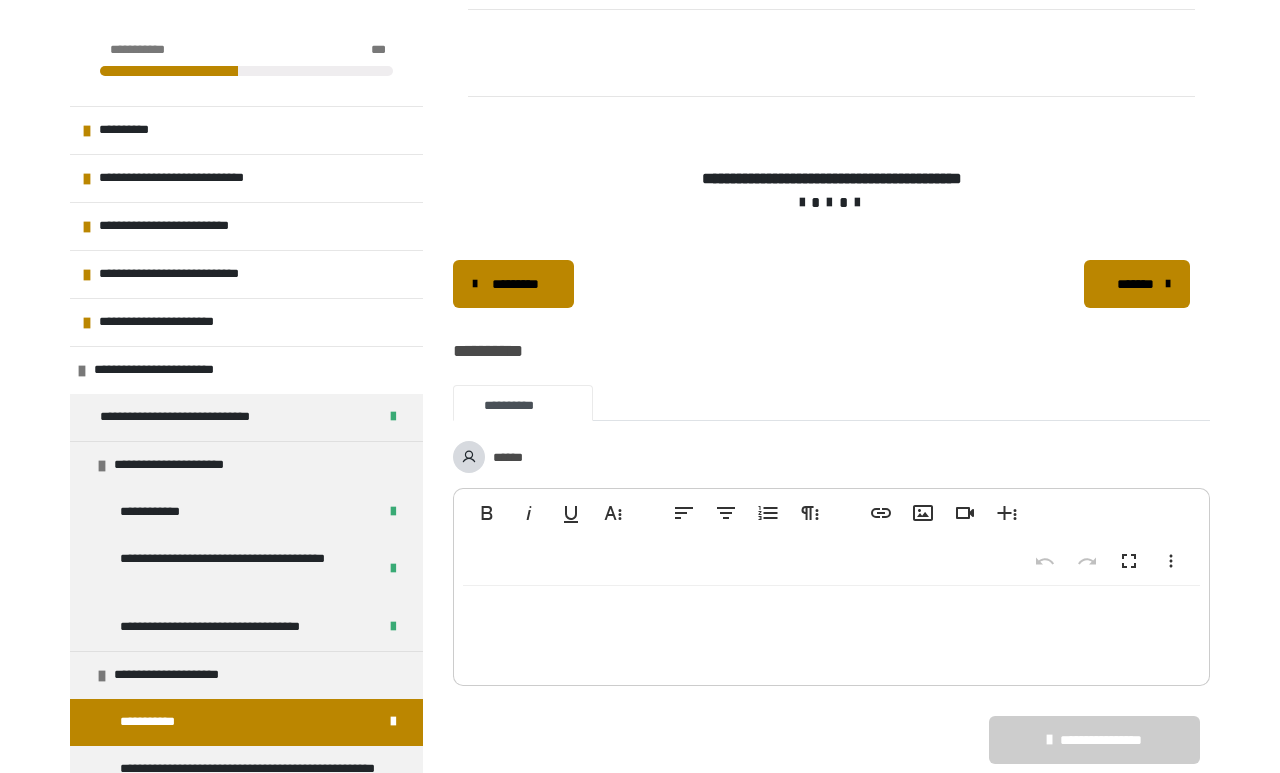 click on "*********" at bounding box center (515, 284) 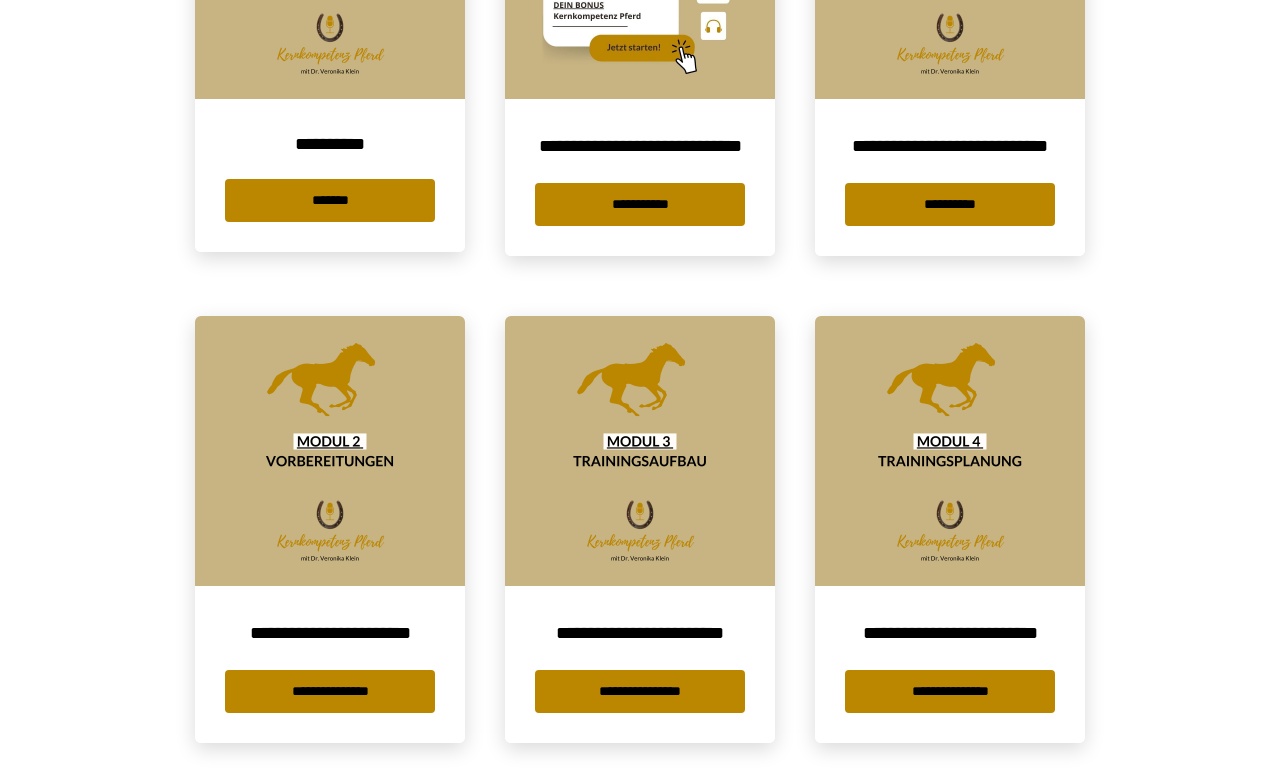 scroll, scrollTop: 693, scrollLeft: 0, axis: vertical 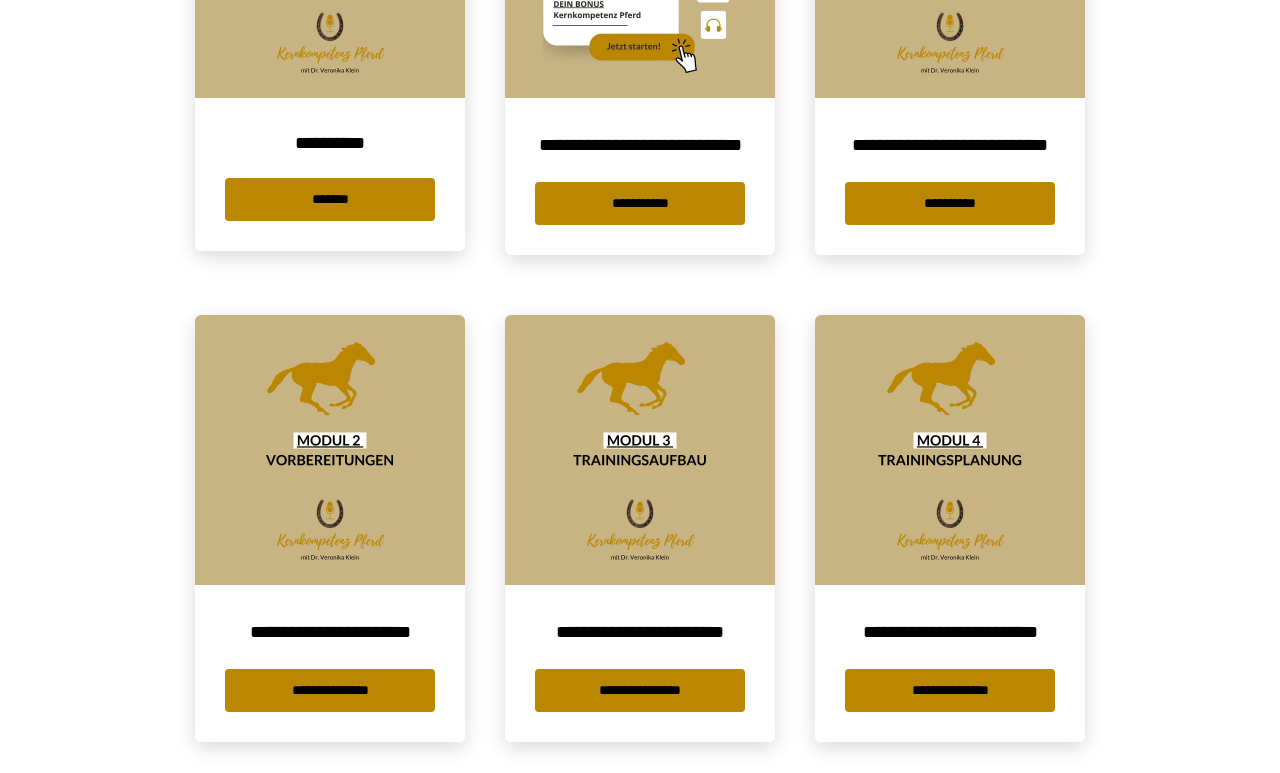click on "**********" at bounding box center [640, 690] 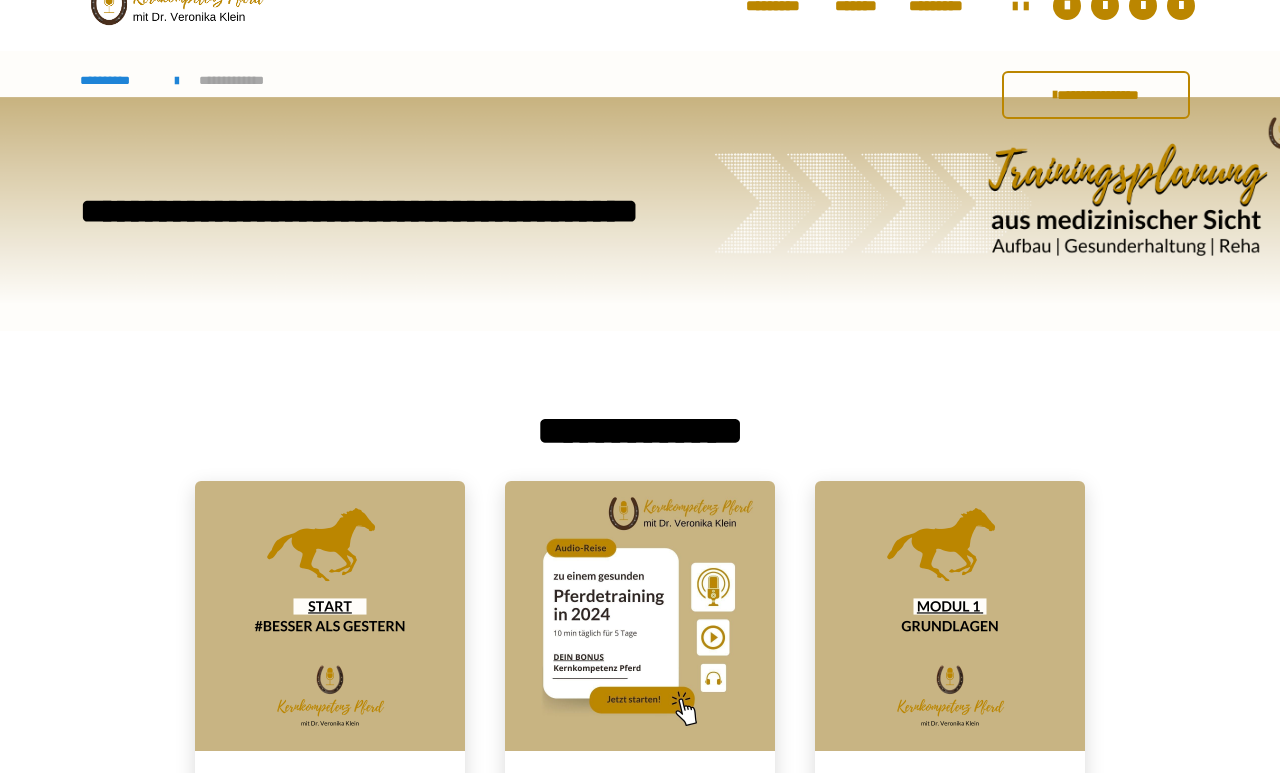 scroll, scrollTop: 44, scrollLeft: 0, axis: vertical 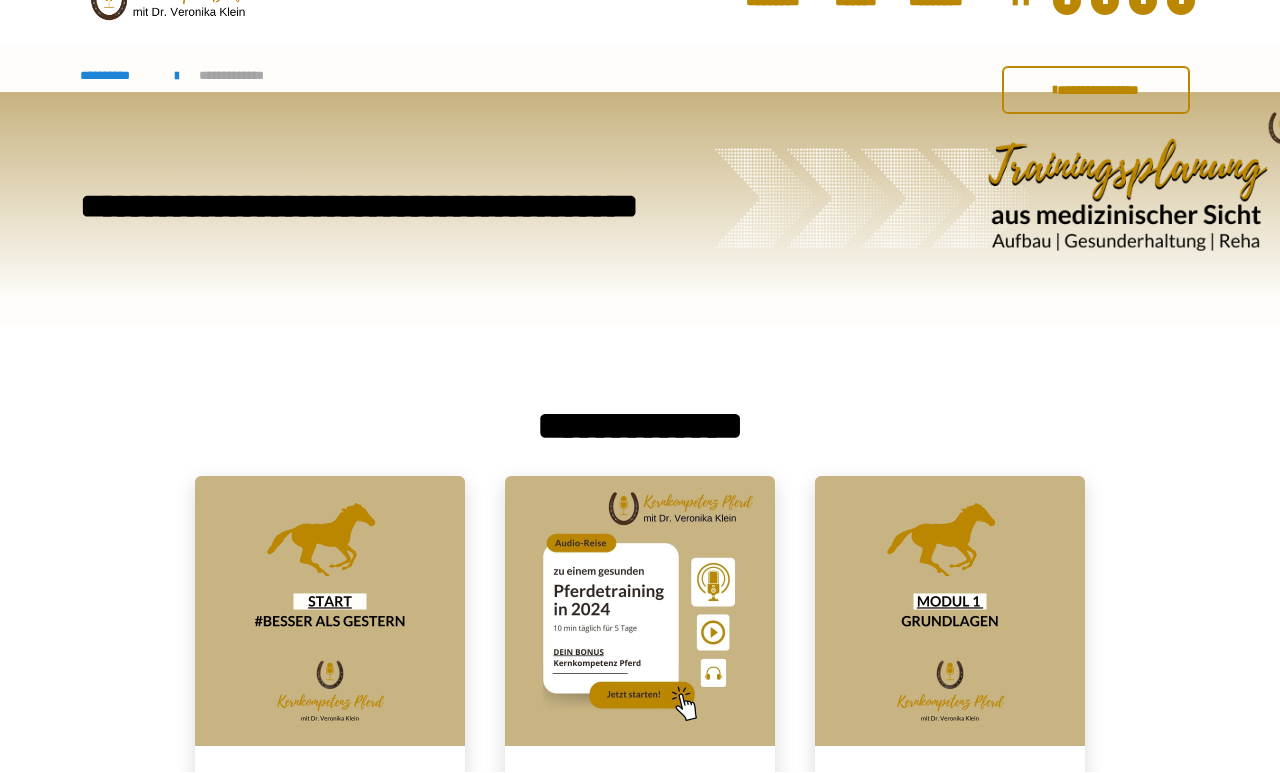 click at bounding box center (640, 612) 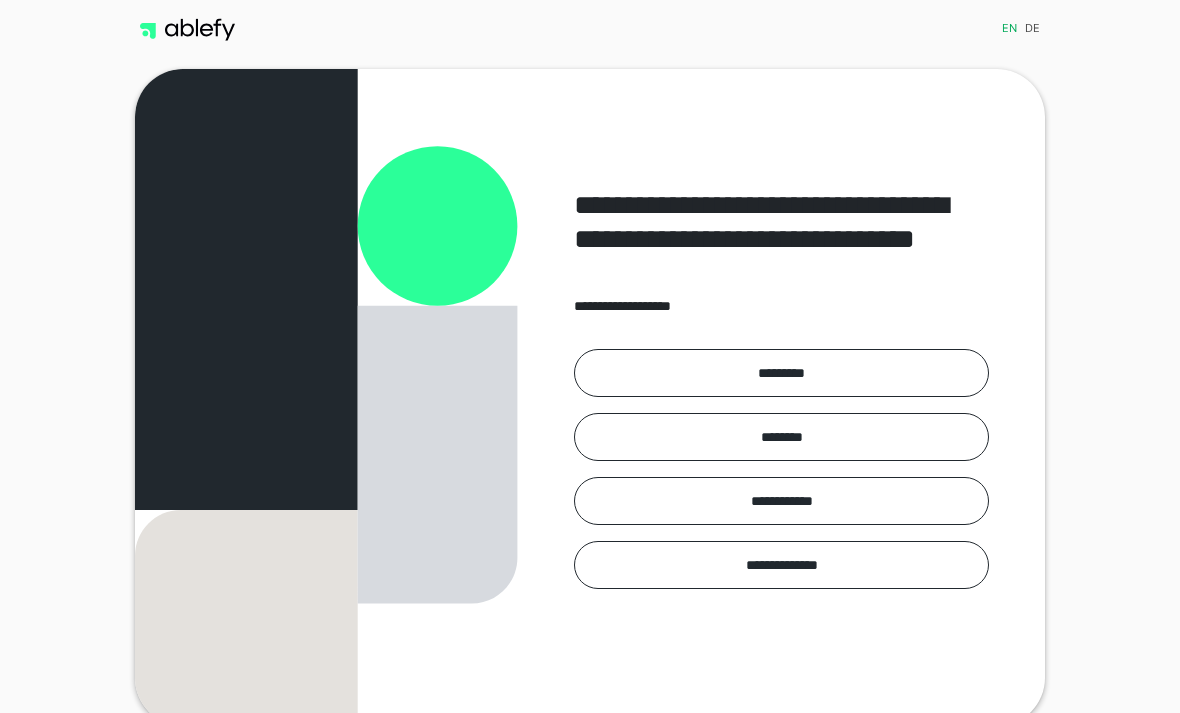 scroll, scrollTop: 0, scrollLeft: 0, axis: both 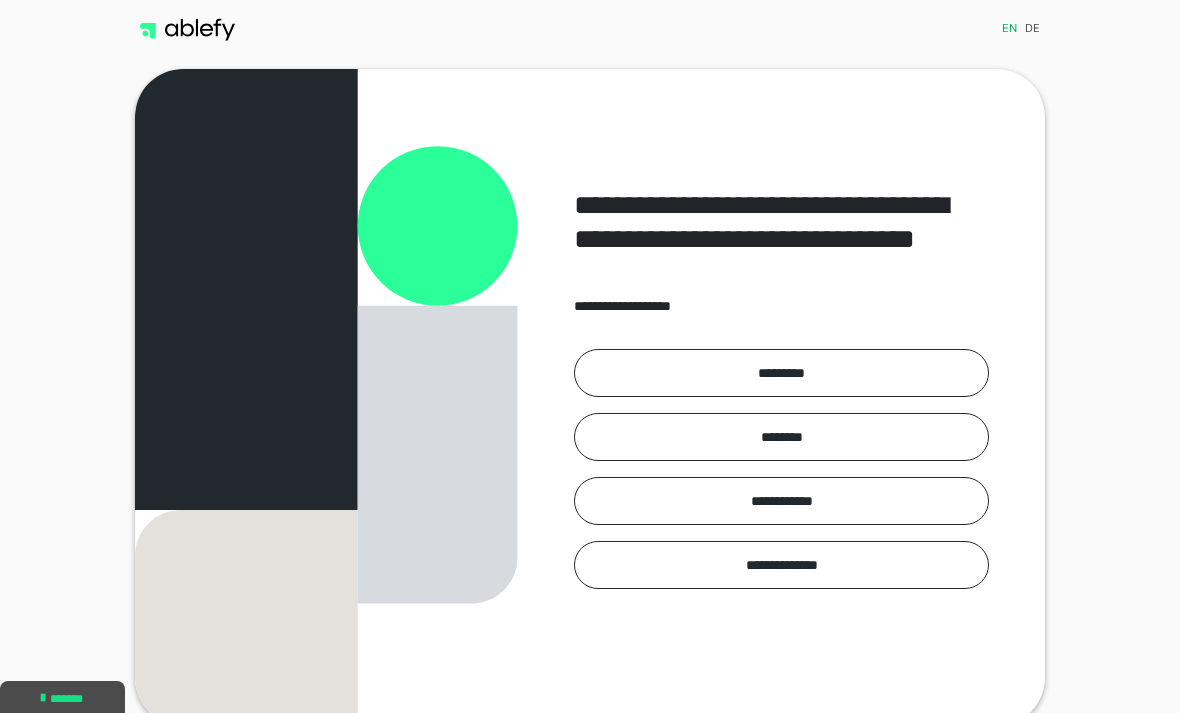 click on "*********" at bounding box center (781, 373) 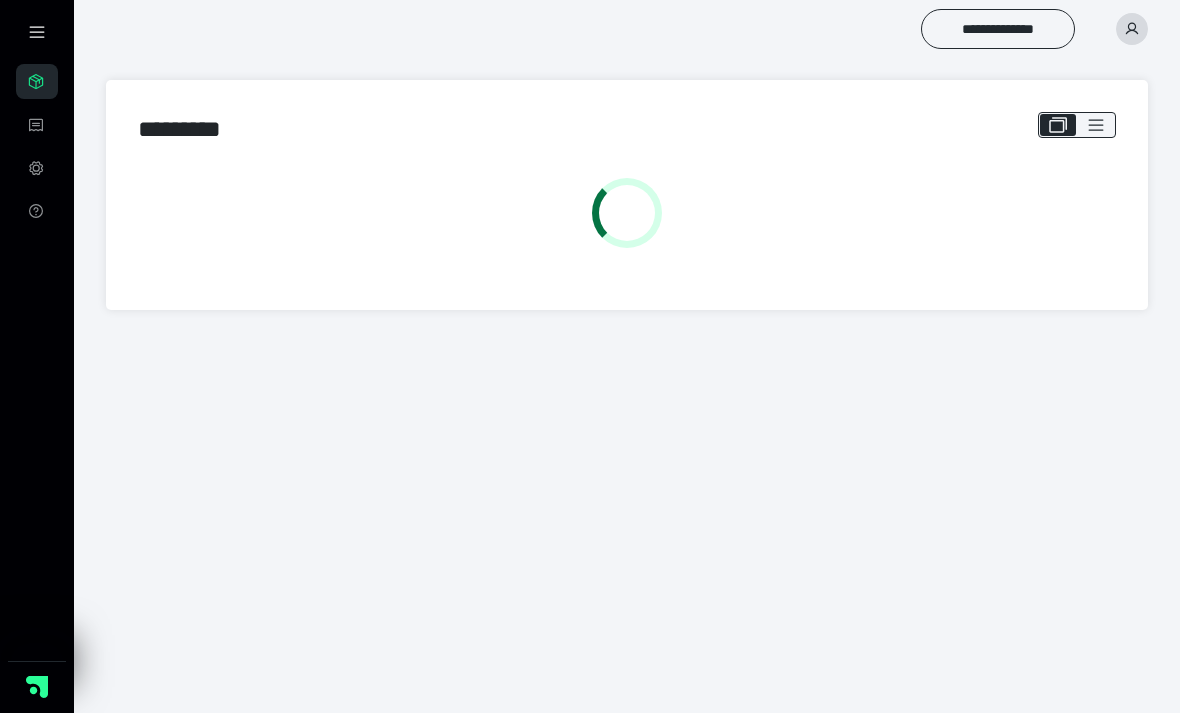 scroll, scrollTop: 0, scrollLeft: 0, axis: both 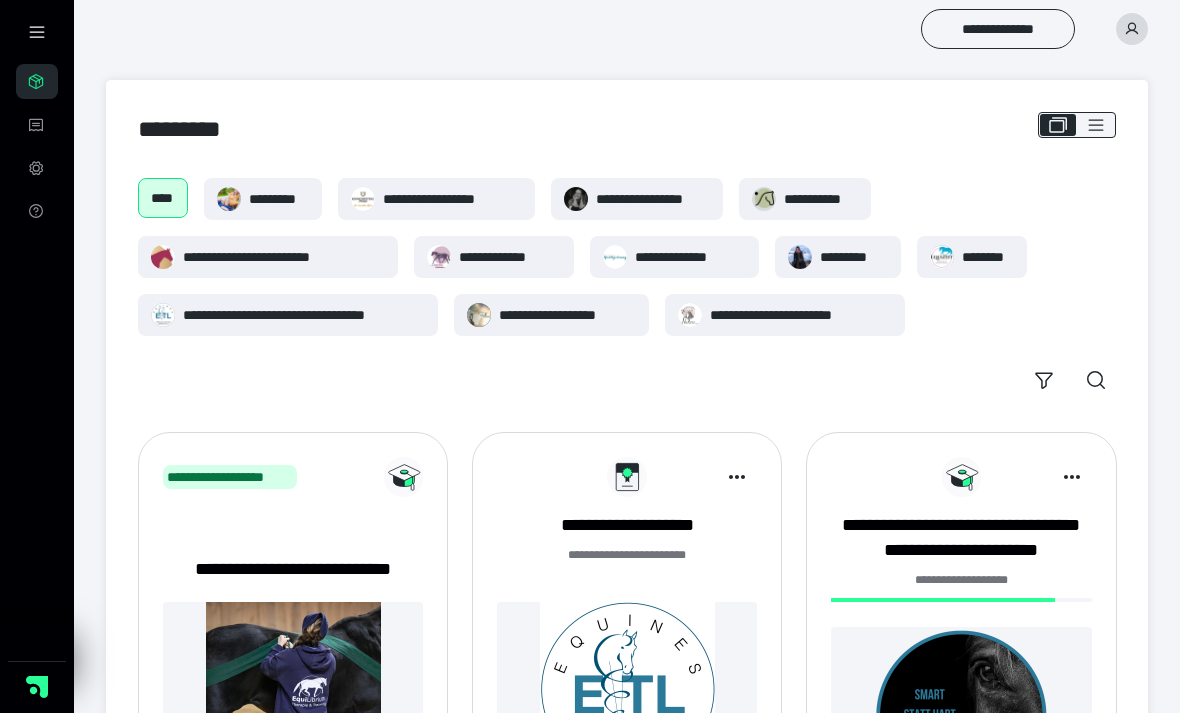 click on "**********" at bounding box center (452, 199) 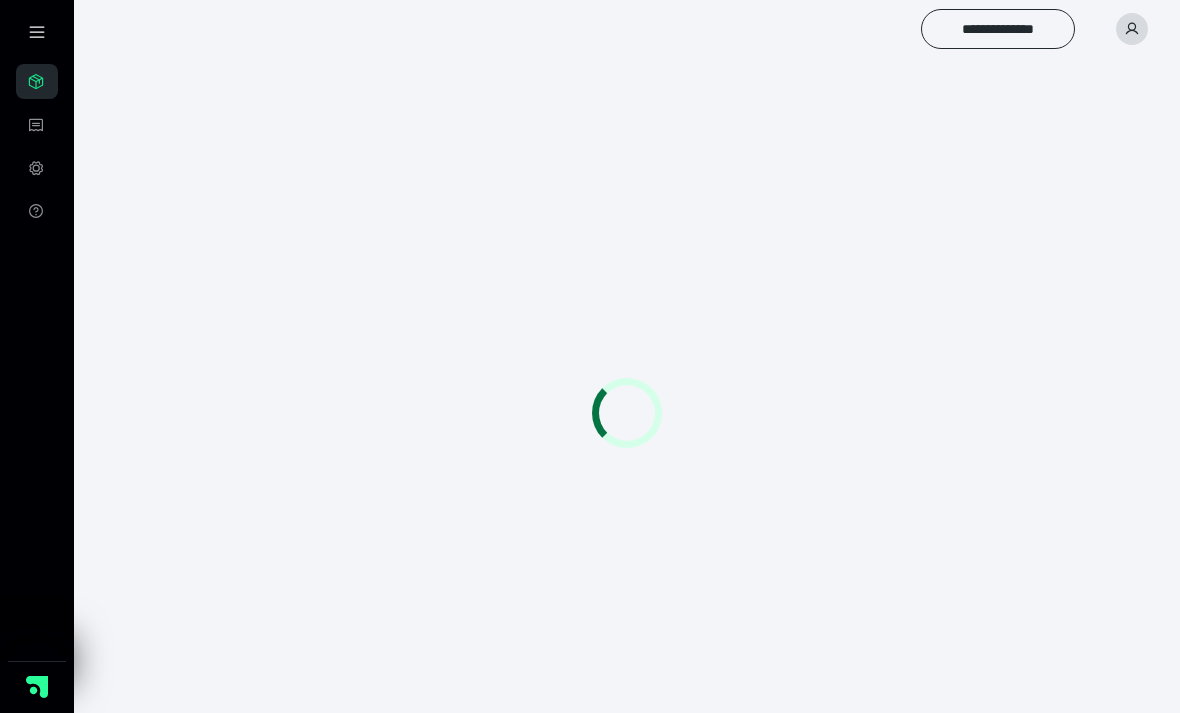scroll, scrollTop: 0, scrollLeft: 0, axis: both 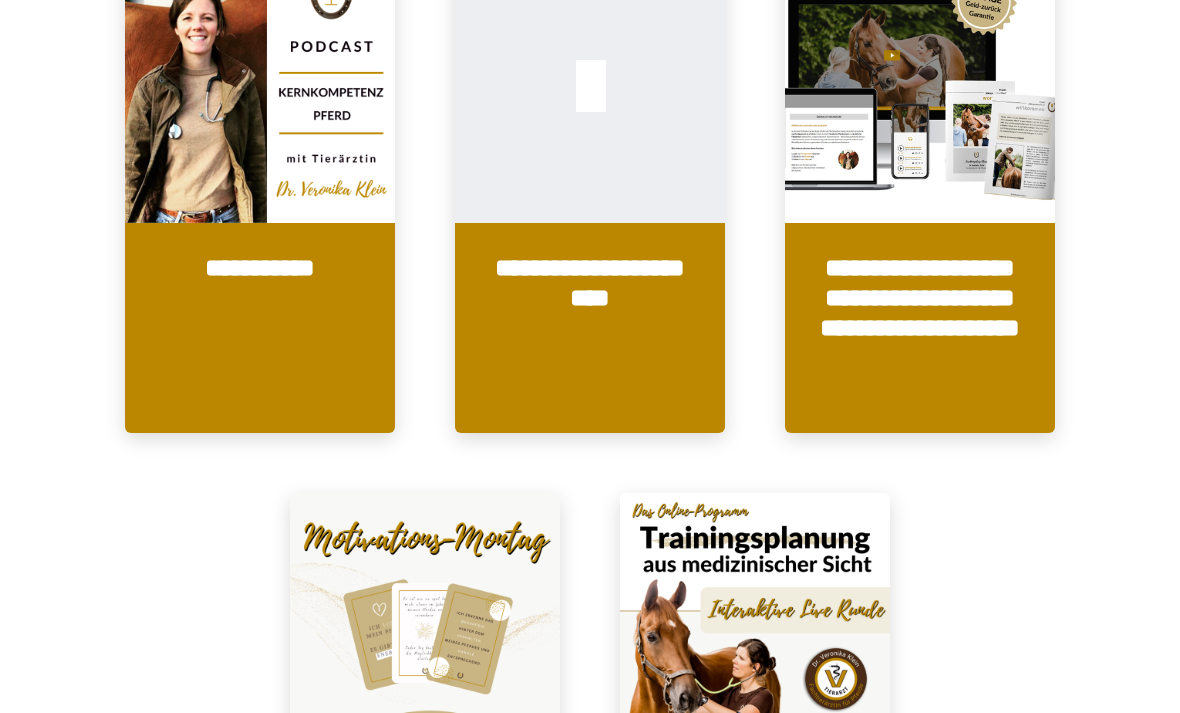 click on "**********" at bounding box center (590, 328) 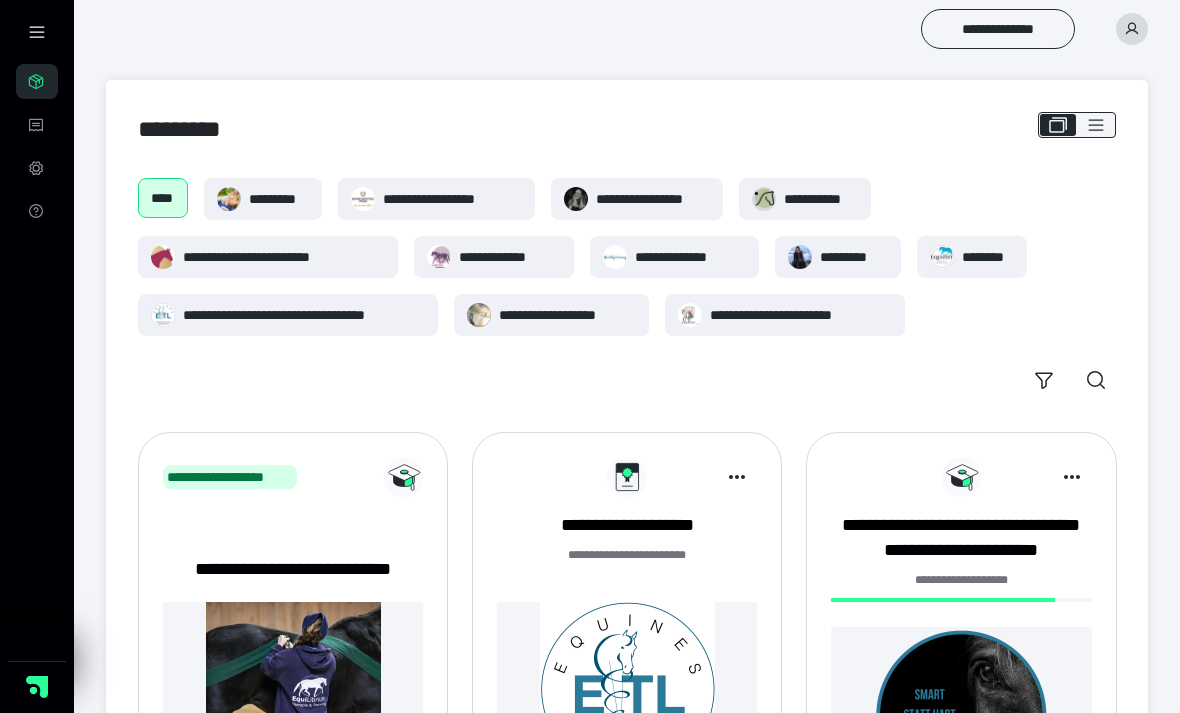 scroll, scrollTop: 0, scrollLeft: 0, axis: both 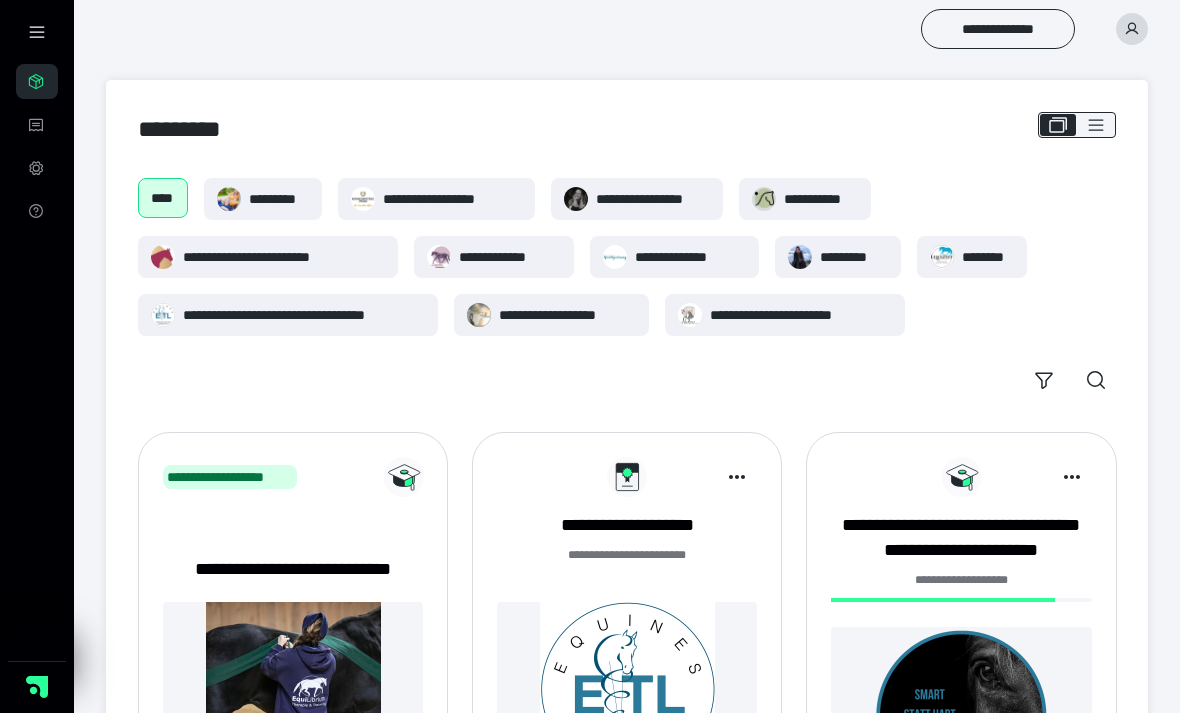 click on "**********" at bounding box center (452, 199) 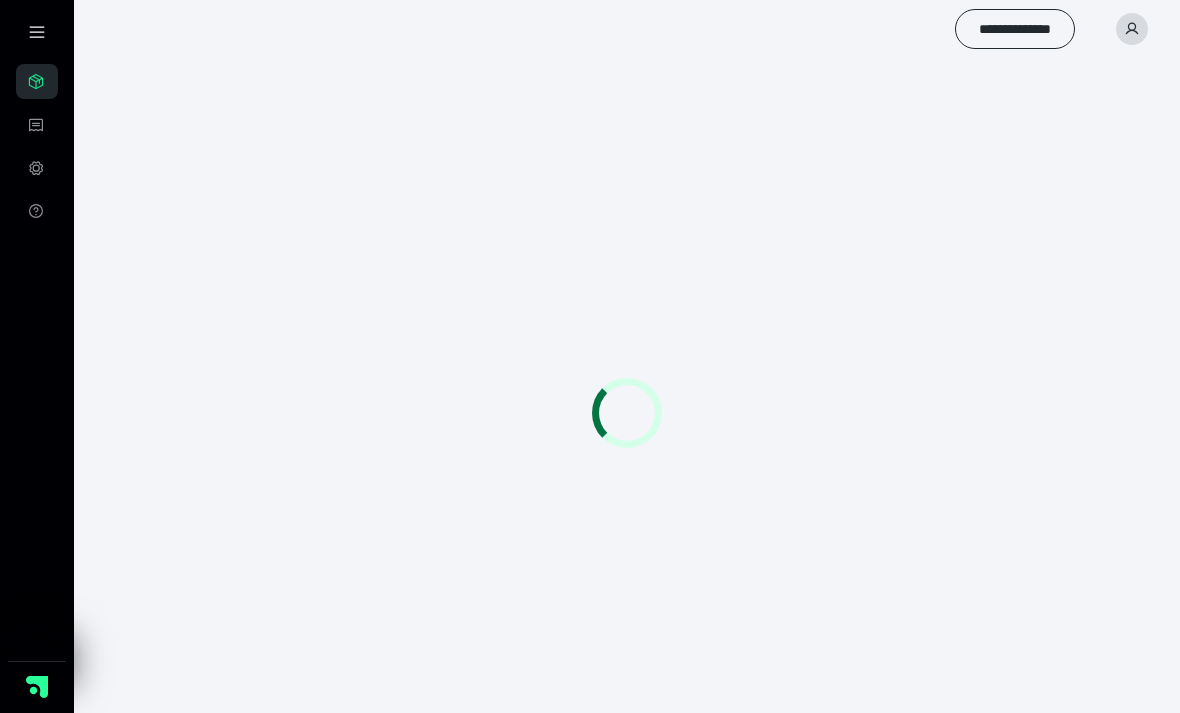 scroll, scrollTop: 0, scrollLeft: 0, axis: both 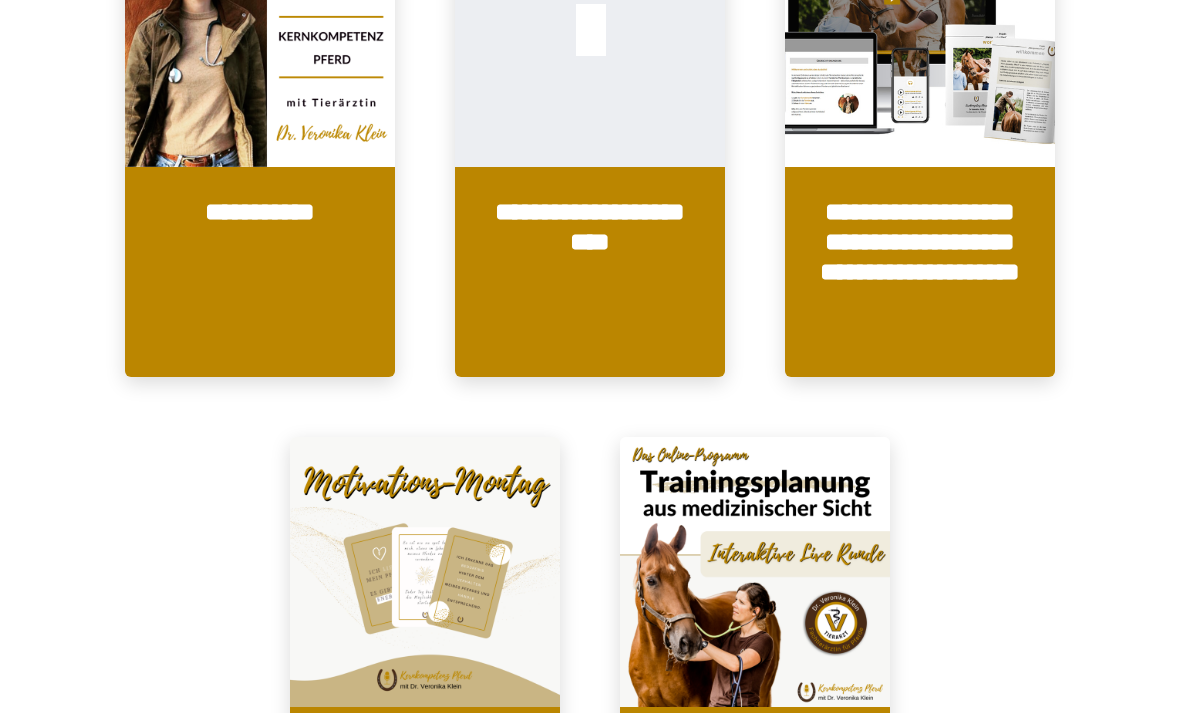 click at bounding box center [755, 572] 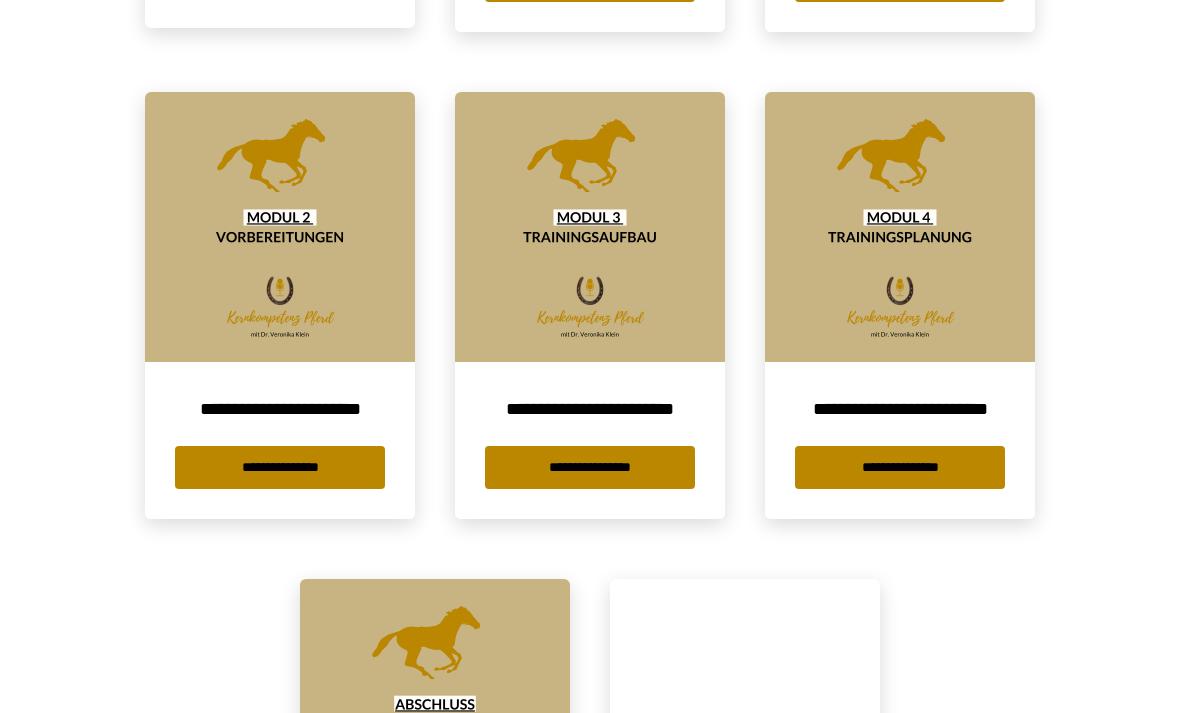 scroll, scrollTop: 991, scrollLeft: 0, axis: vertical 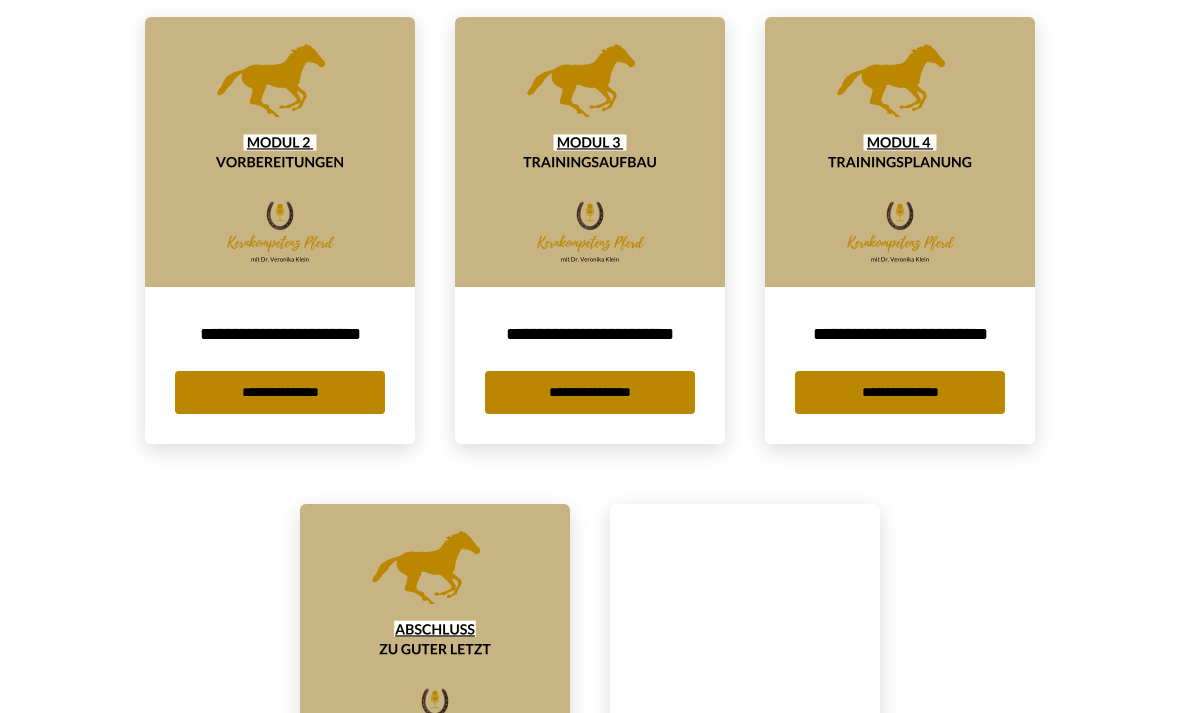 click on "**********" at bounding box center (590, 365) 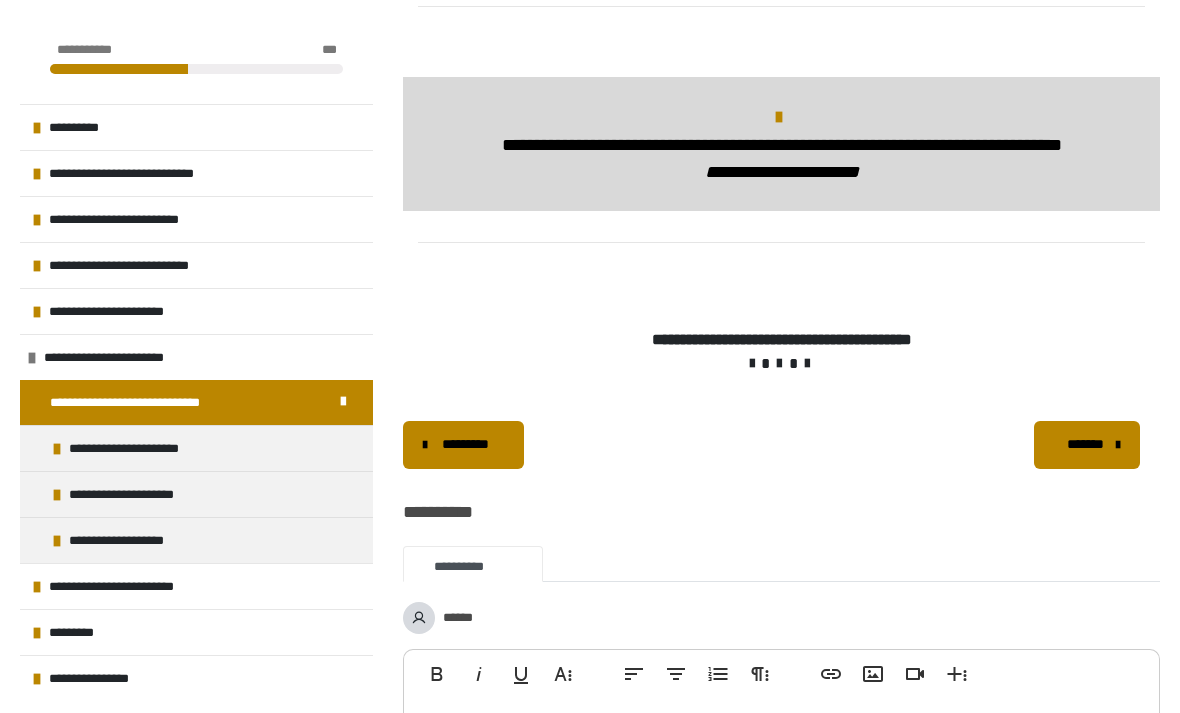 scroll, scrollTop: 1544, scrollLeft: 0, axis: vertical 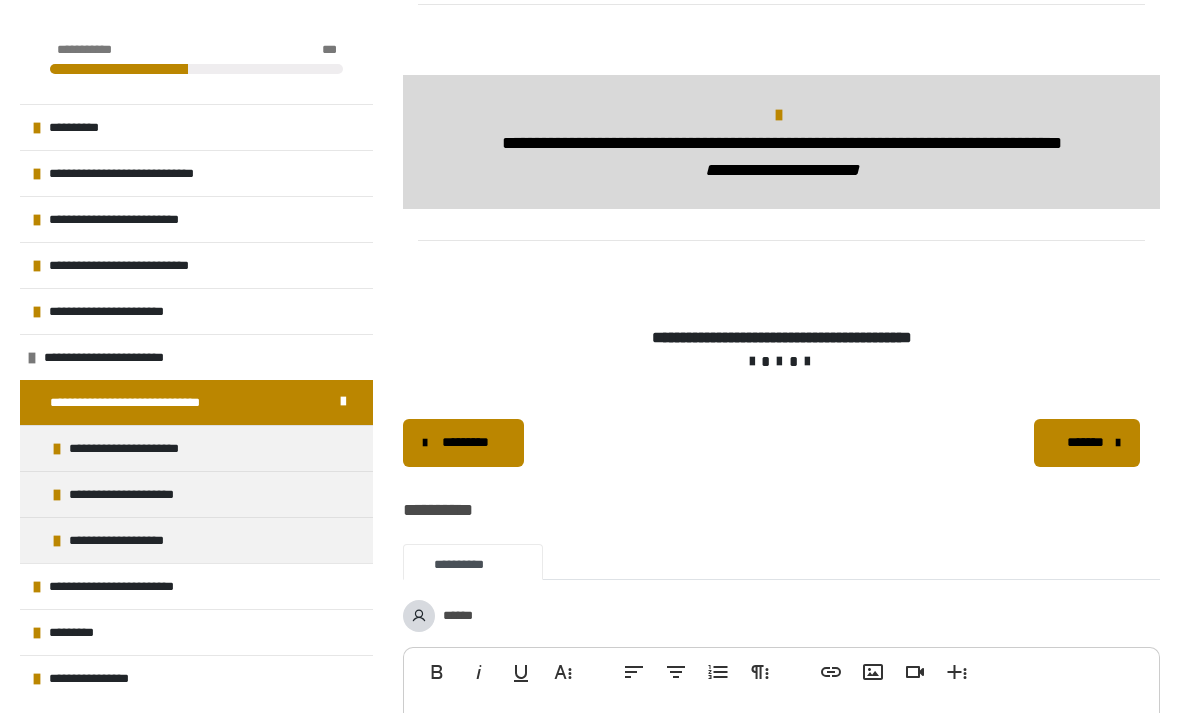click on "*******" at bounding box center (1087, 443) 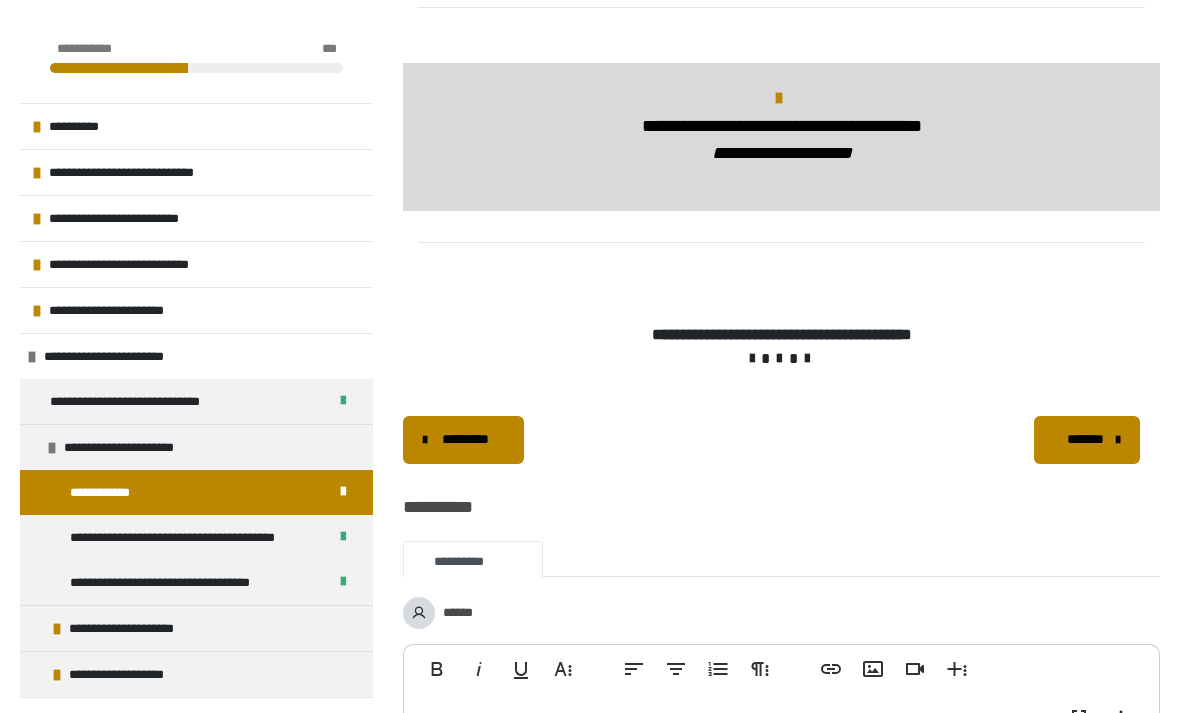 click on "********* ******** *******" at bounding box center [781, 441] 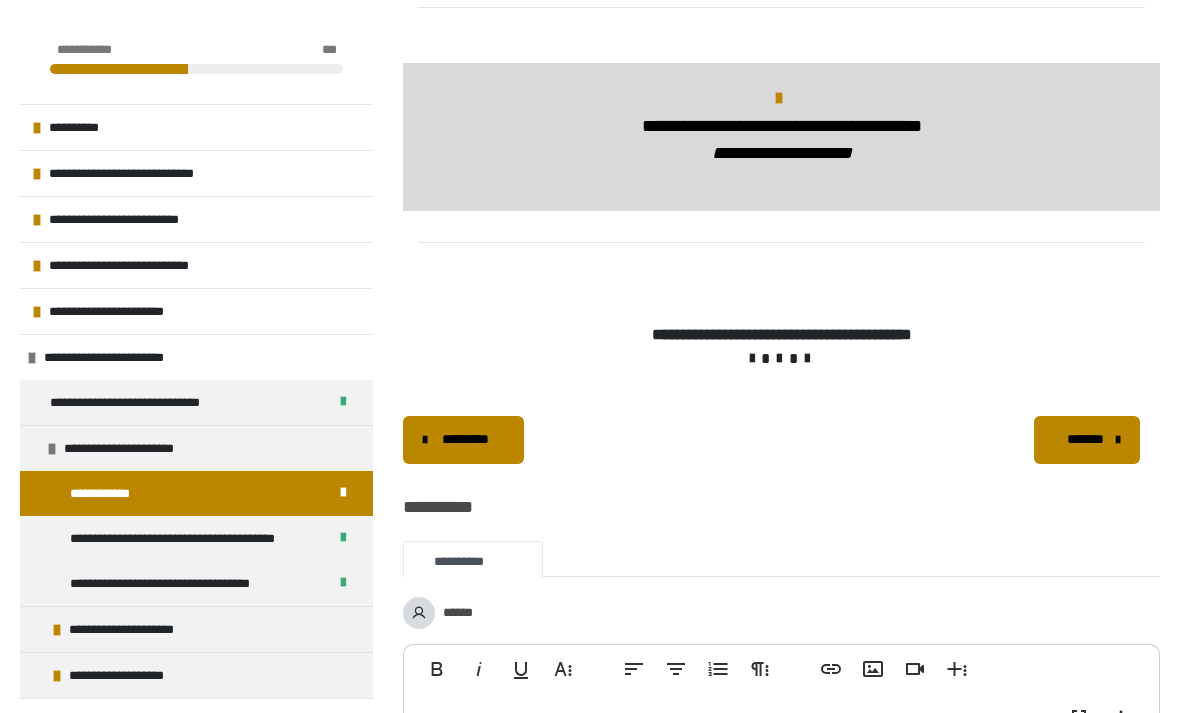 click on "********* ******** *******" at bounding box center [781, 440] 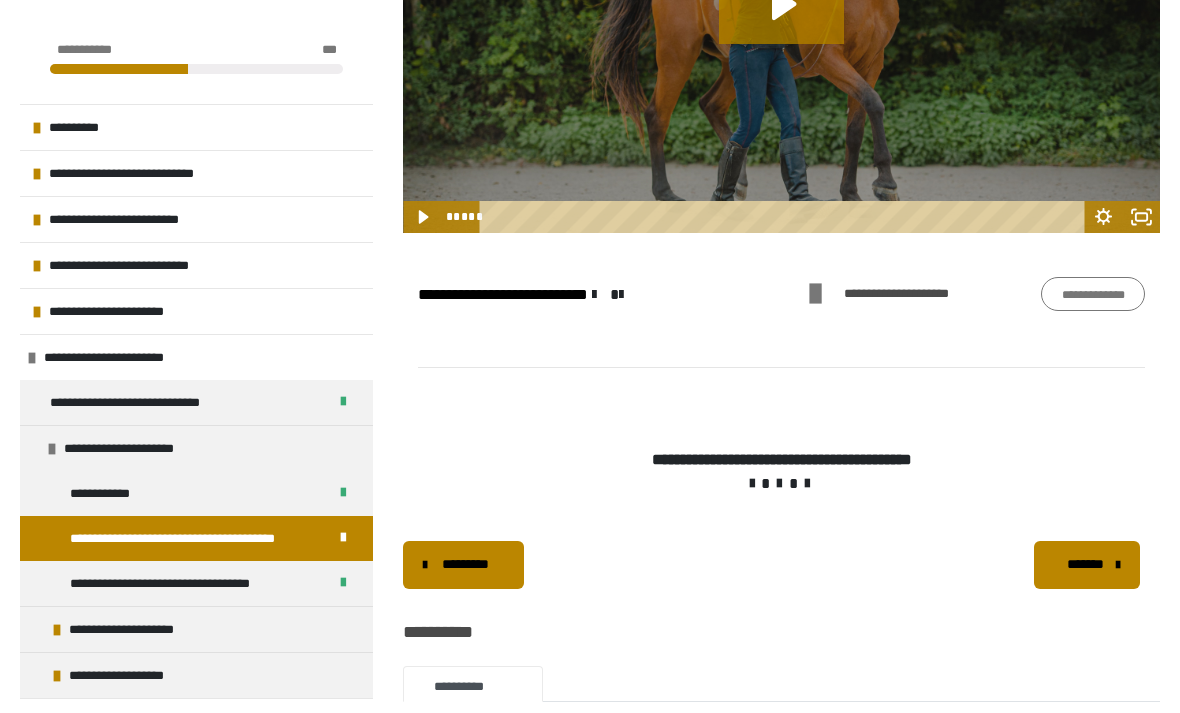 scroll, scrollTop: 1282, scrollLeft: 0, axis: vertical 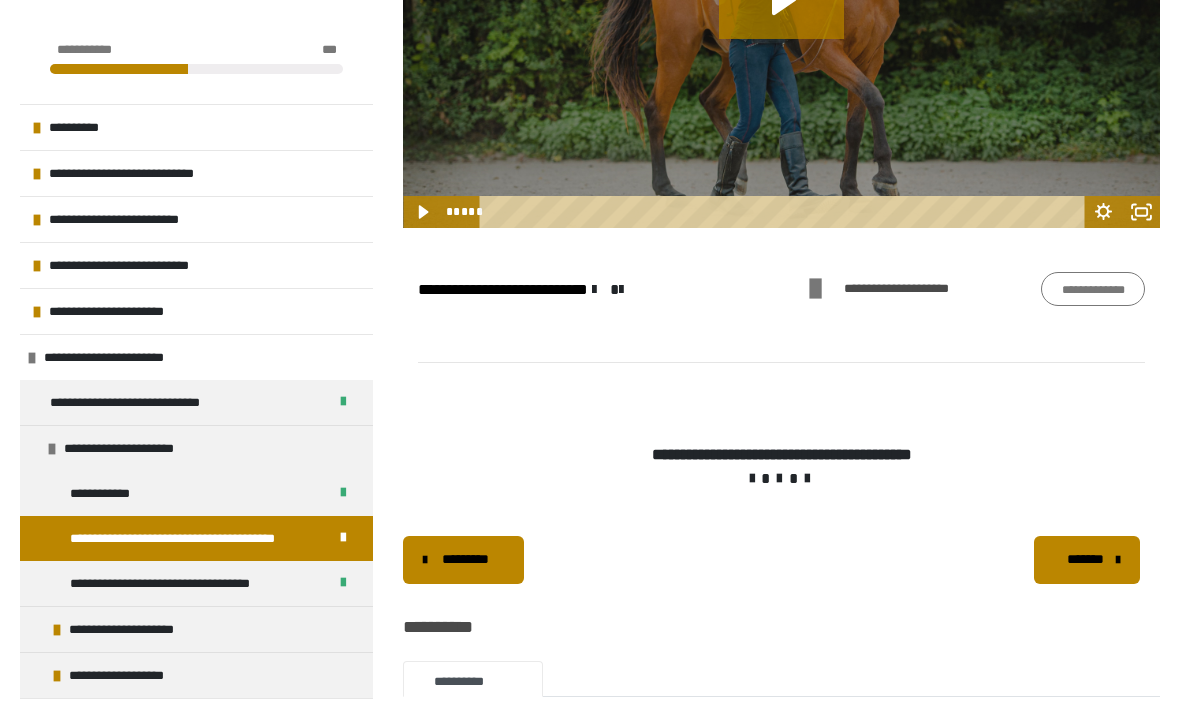 click on "*******" at bounding box center (1087, 560) 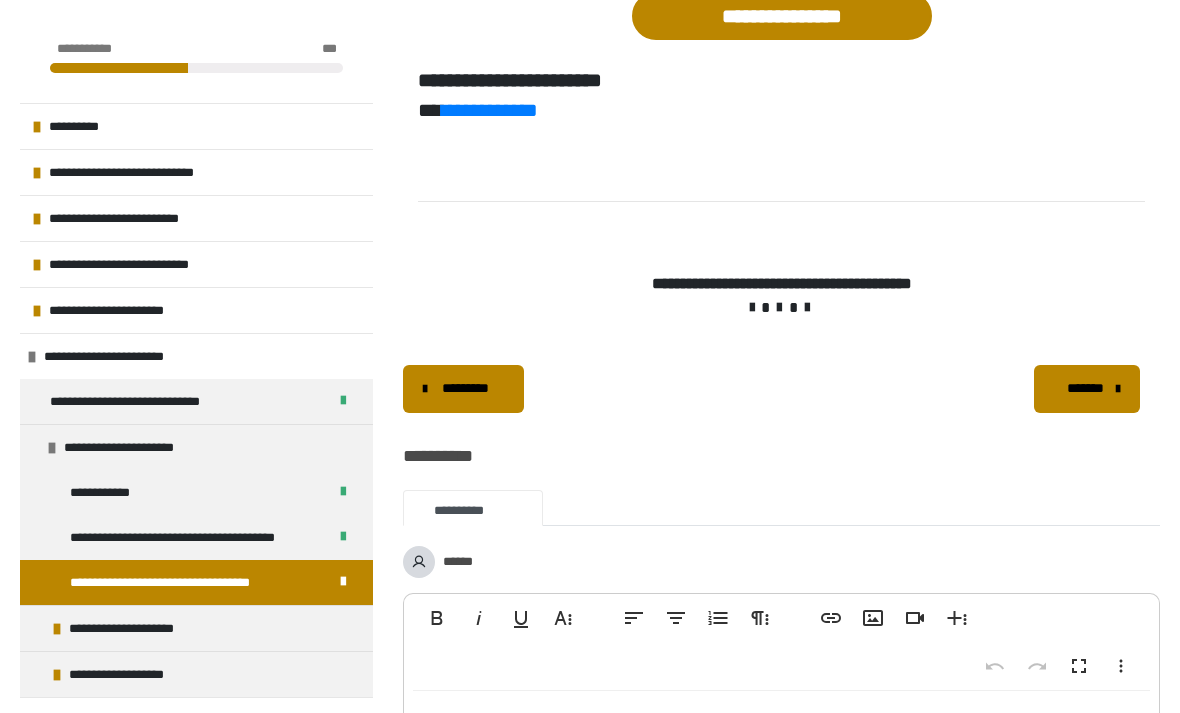 click on "*******" at bounding box center [1085, 389] 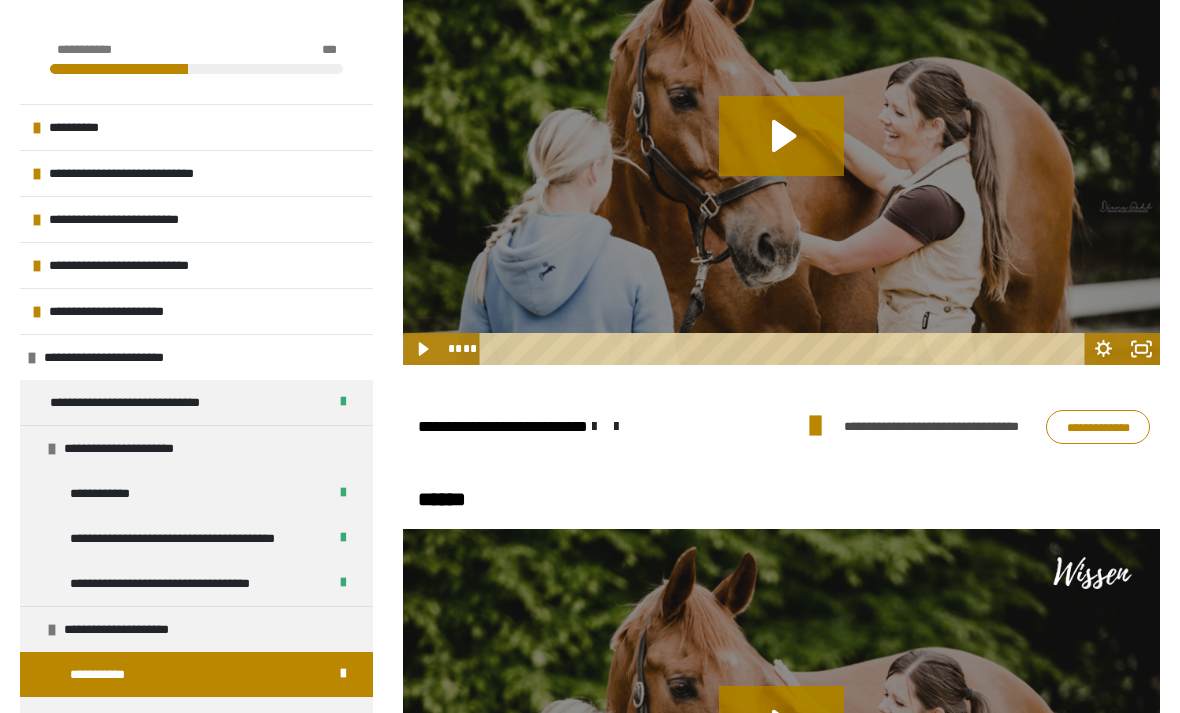 click on "**********" at bounding box center (1098, 427) 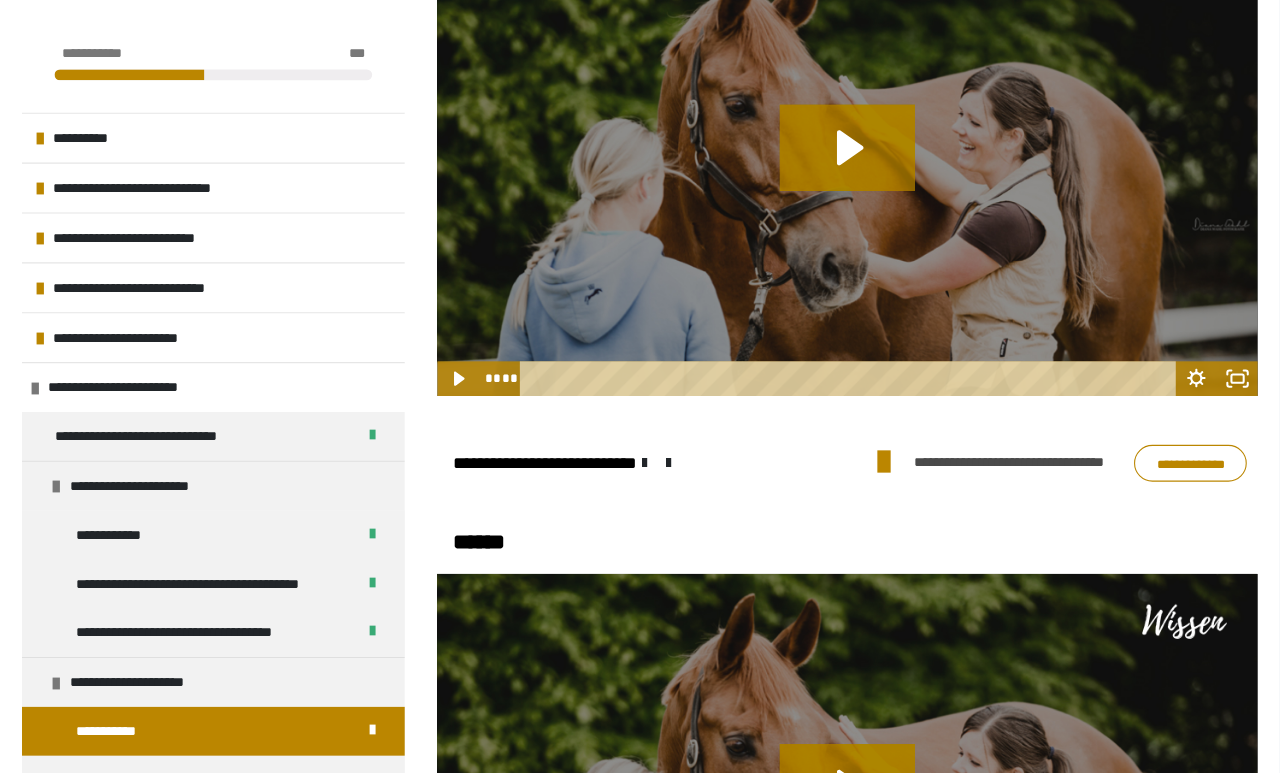 scroll, scrollTop: 1224, scrollLeft: 0, axis: vertical 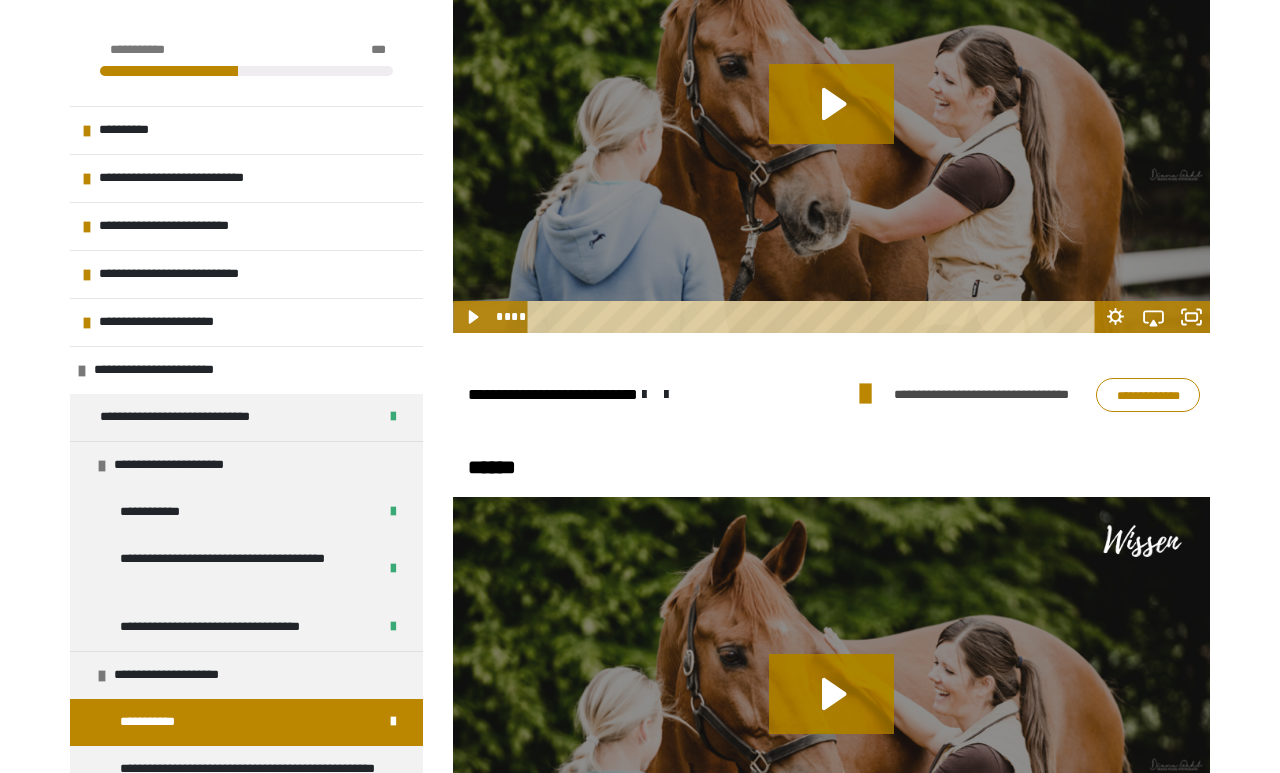 click 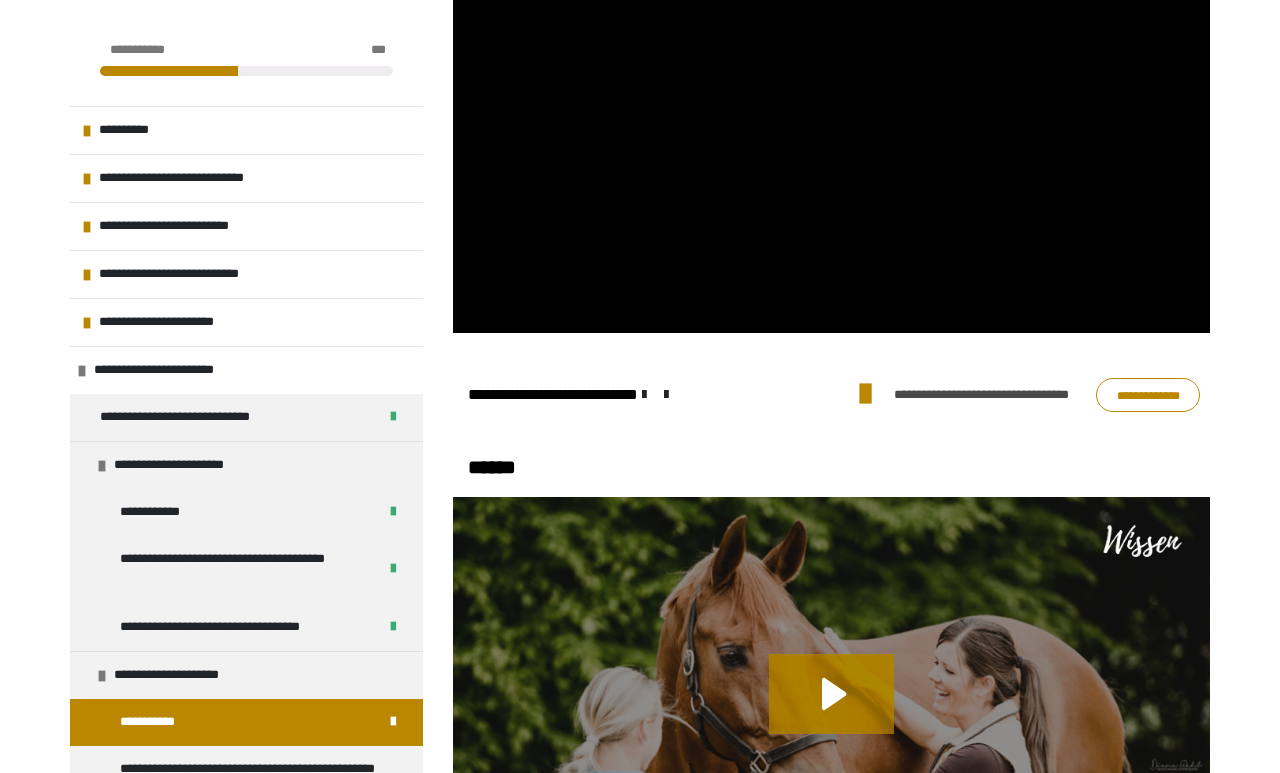 click at bounding box center (831, 120) 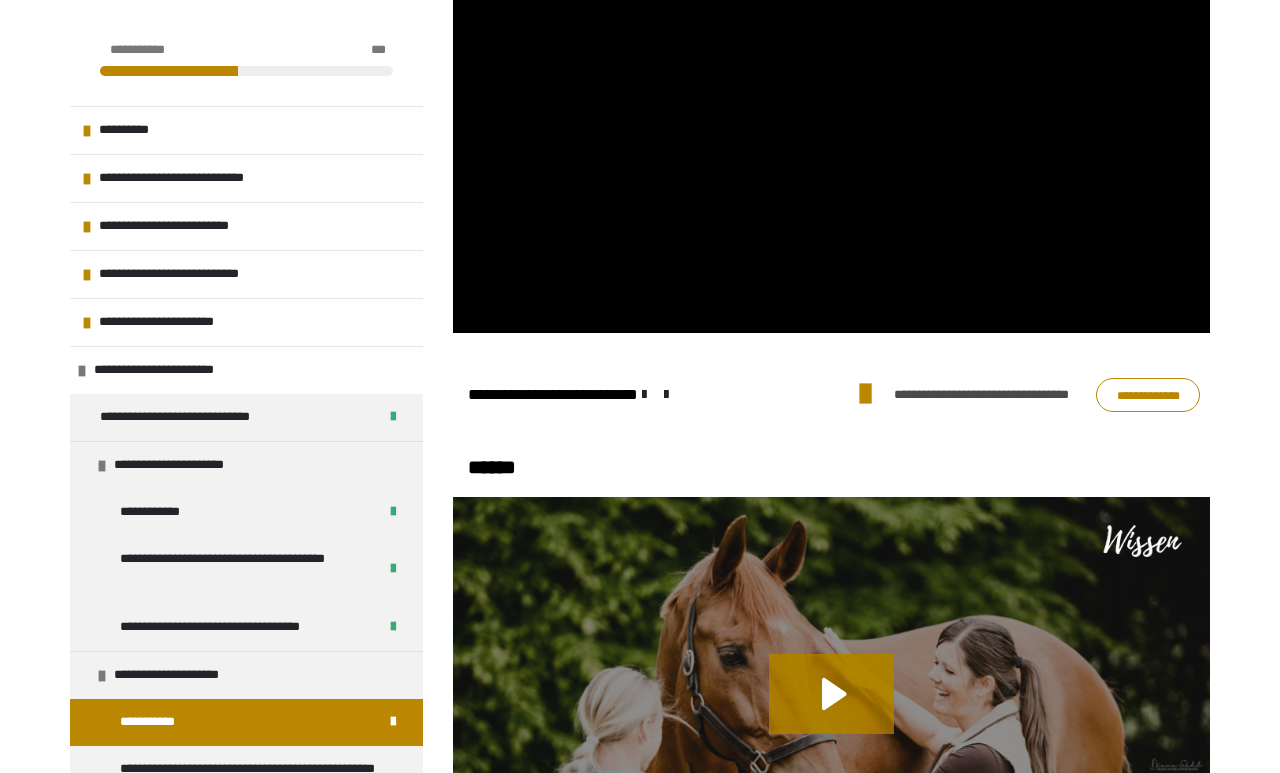 click at bounding box center [831, 120] 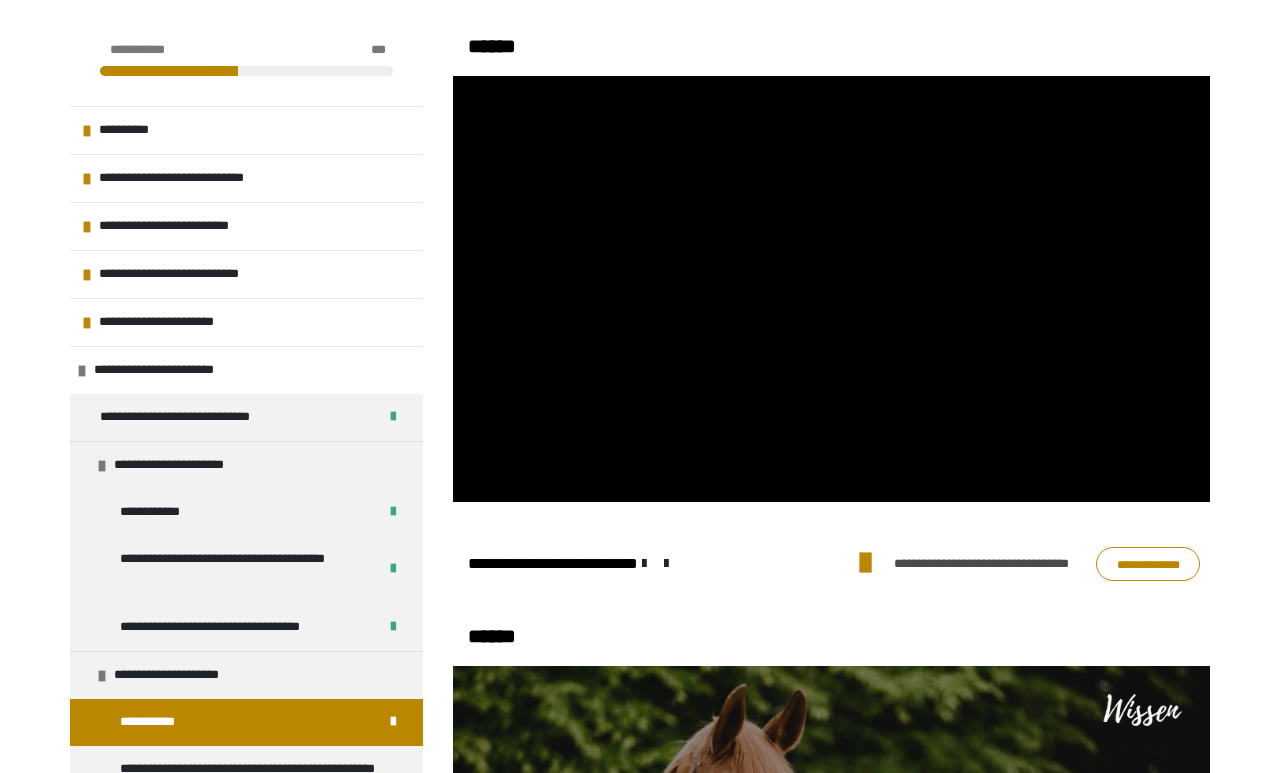 scroll, scrollTop: 1054, scrollLeft: 0, axis: vertical 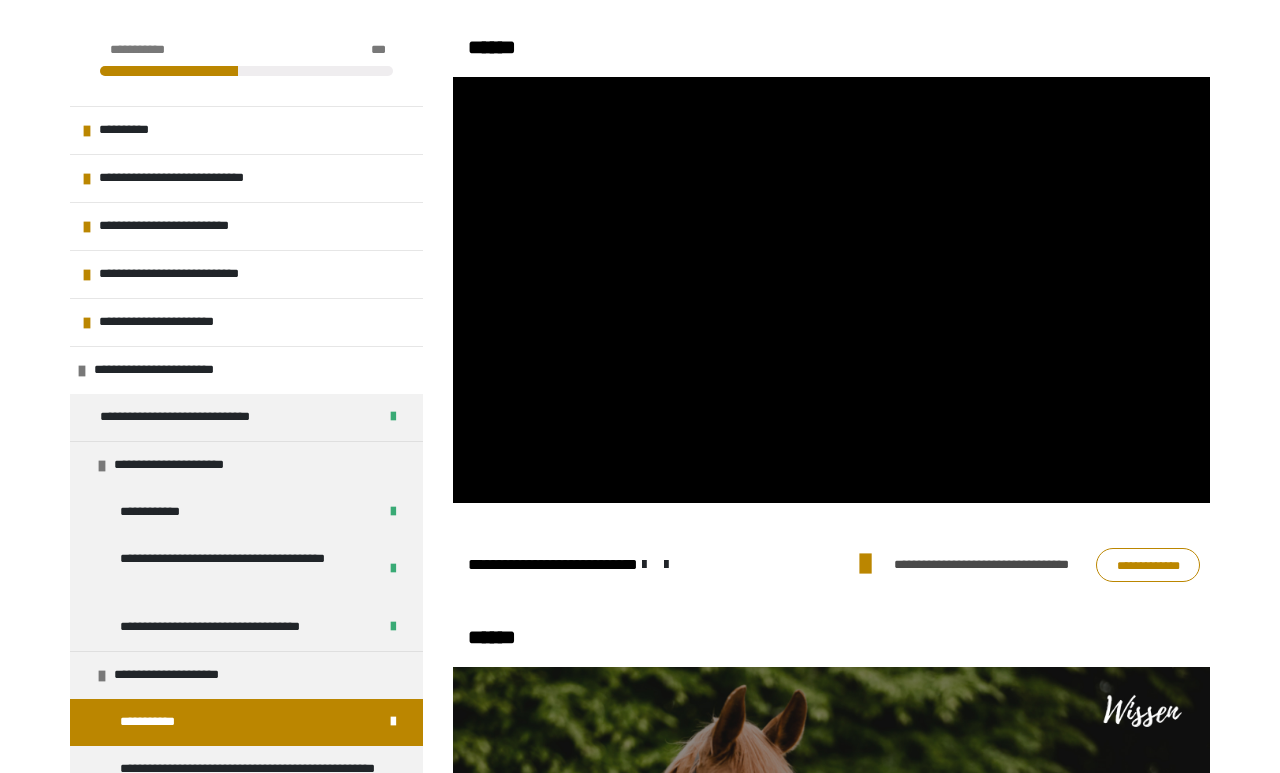 click at bounding box center (831, 290) 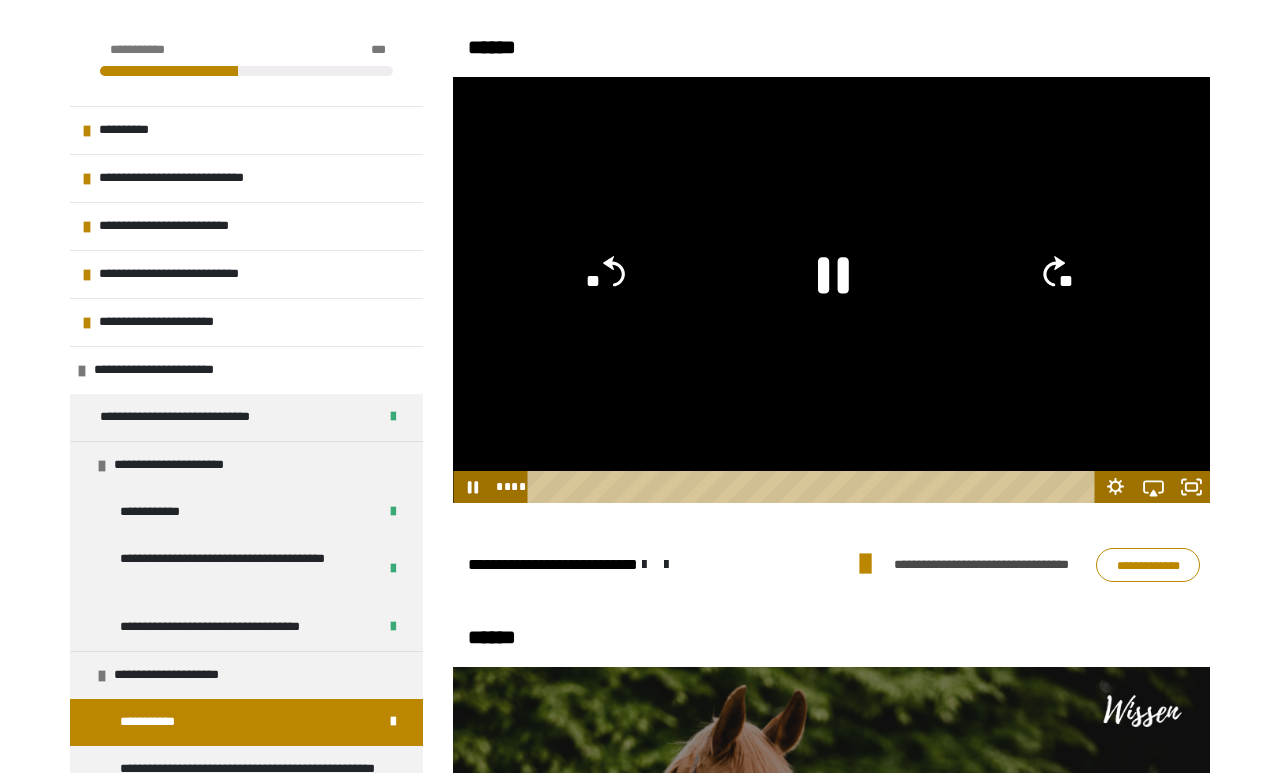 click 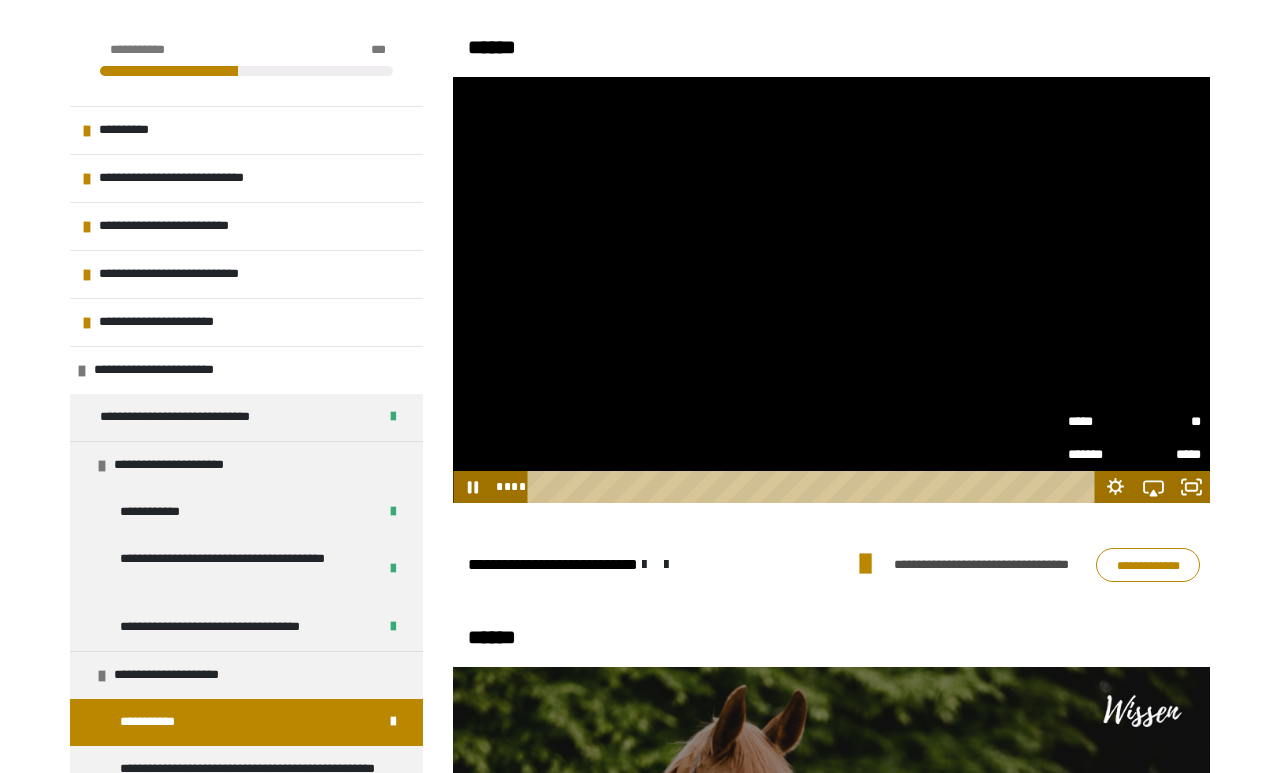 click on "**" at bounding box center [1167, 422] 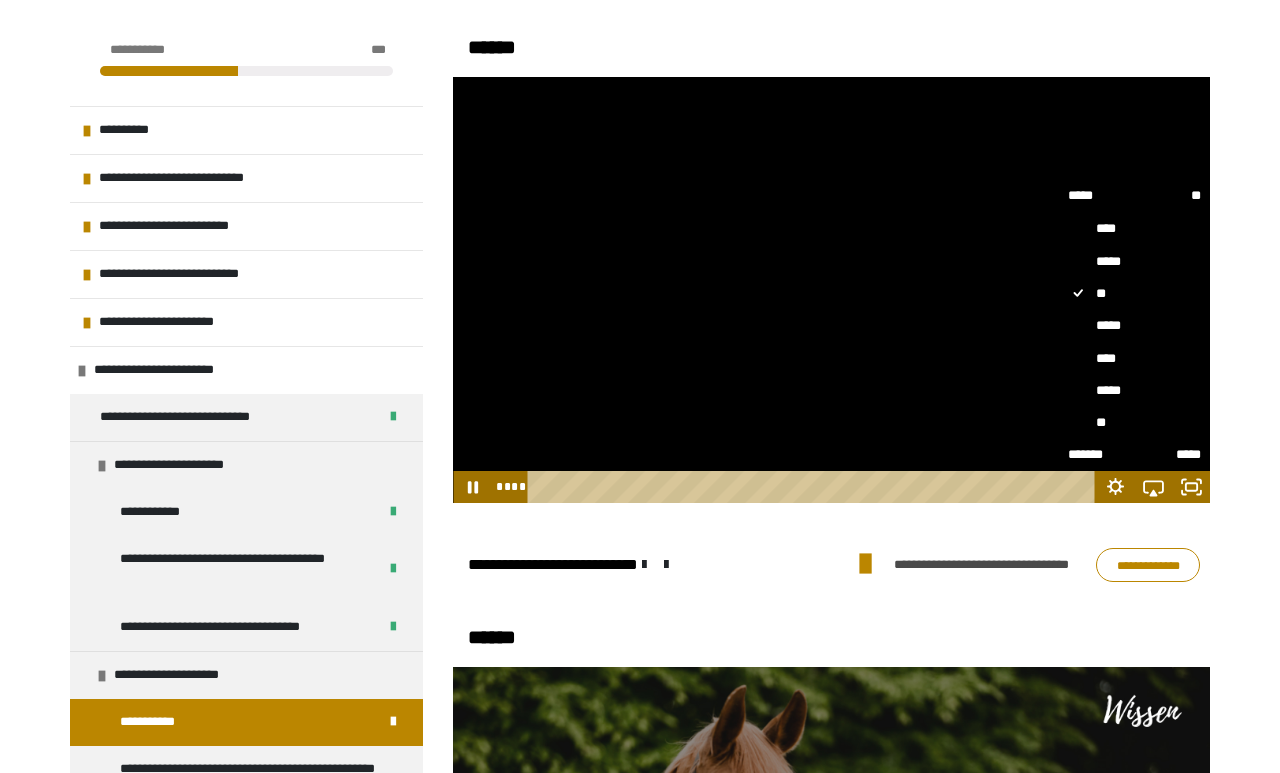 click on "****" at bounding box center (1134, 358) 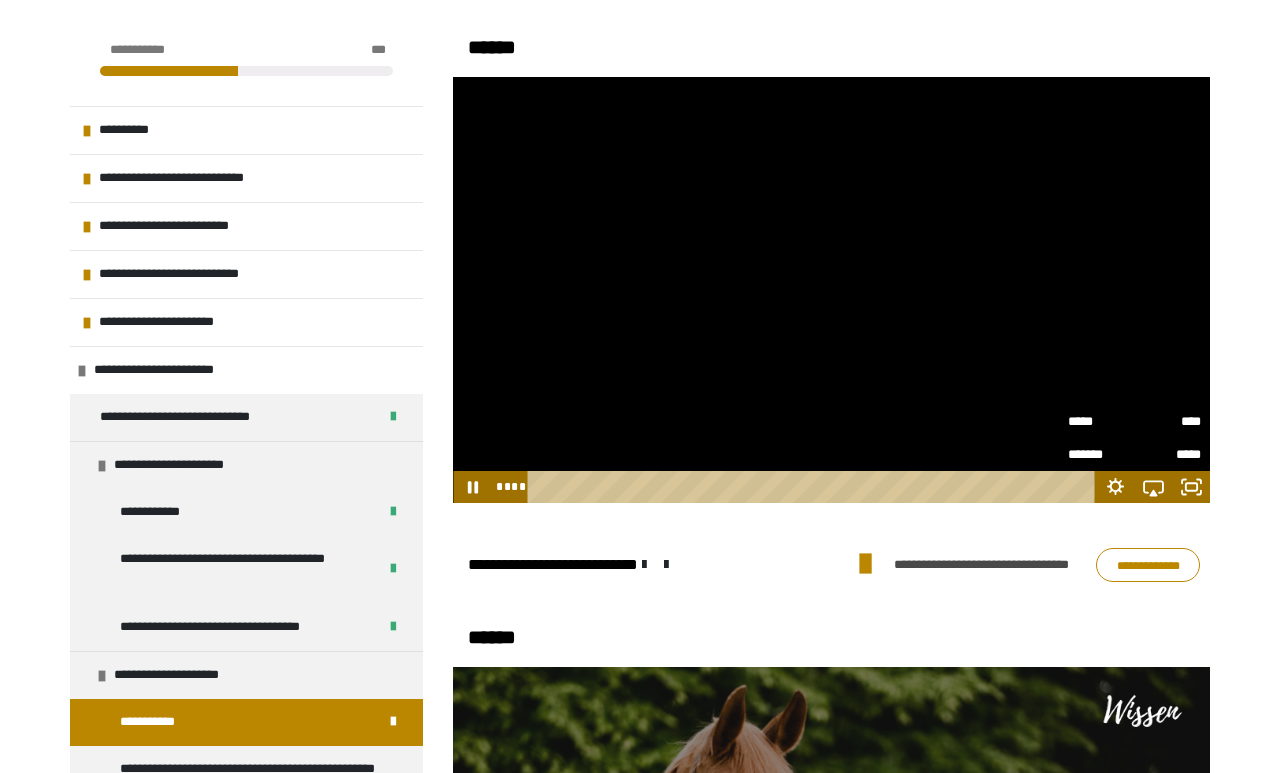 click 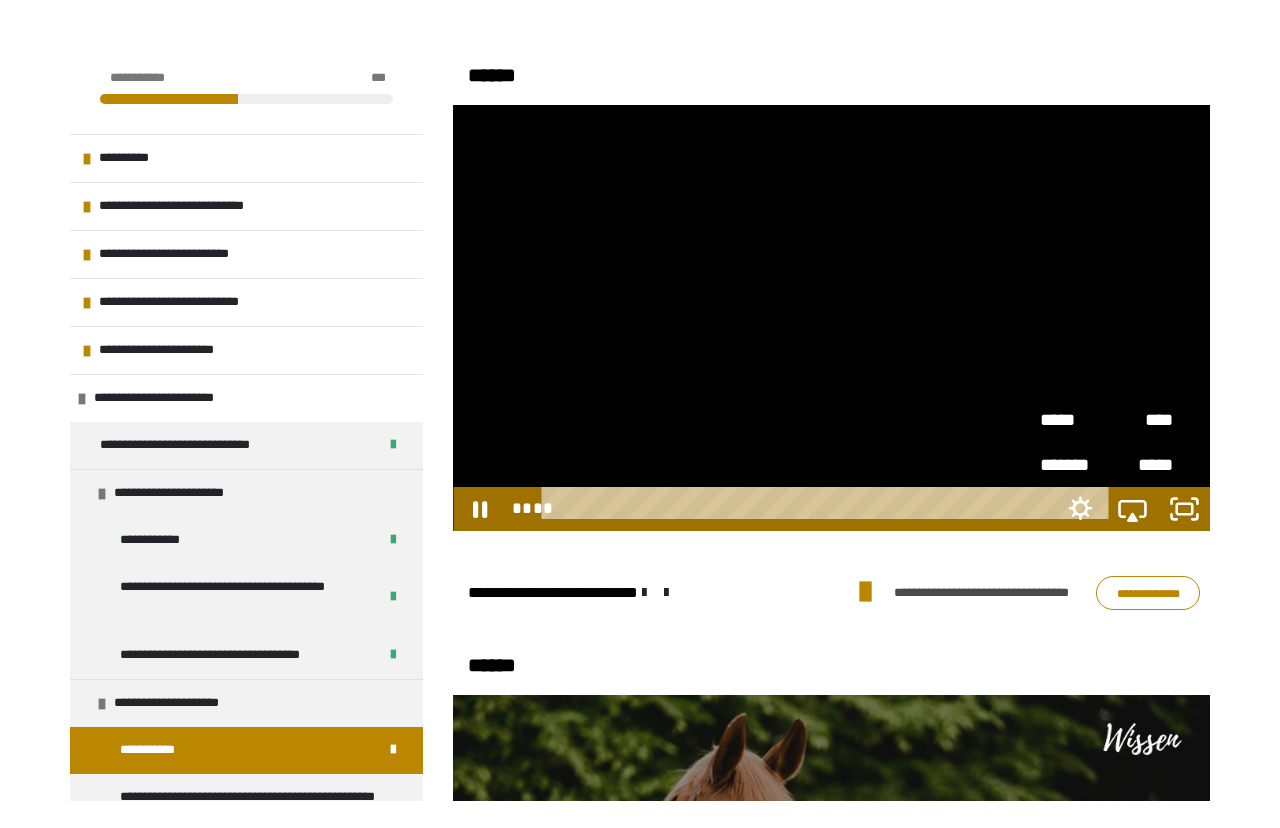 scroll, scrollTop: 24, scrollLeft: 0, axis: vertical 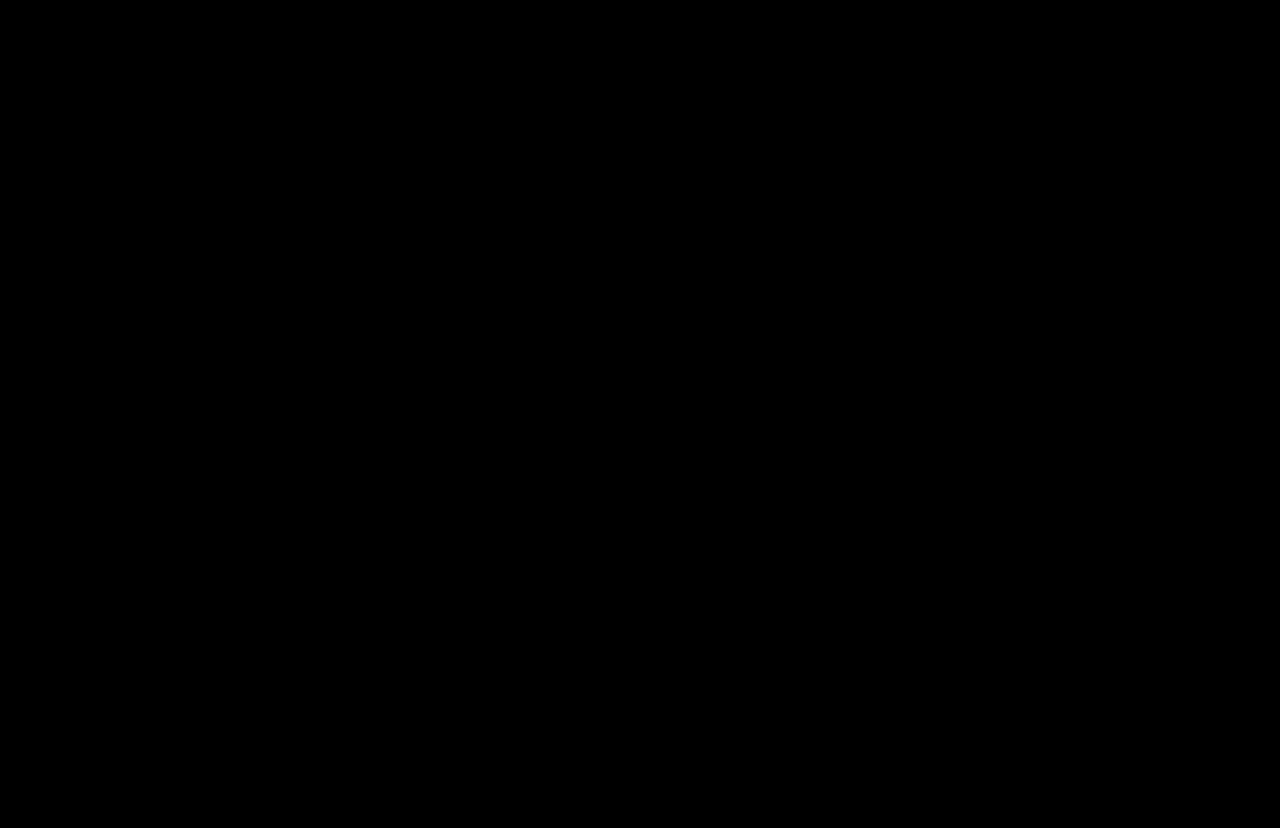 click at bounding box center [640, 414] 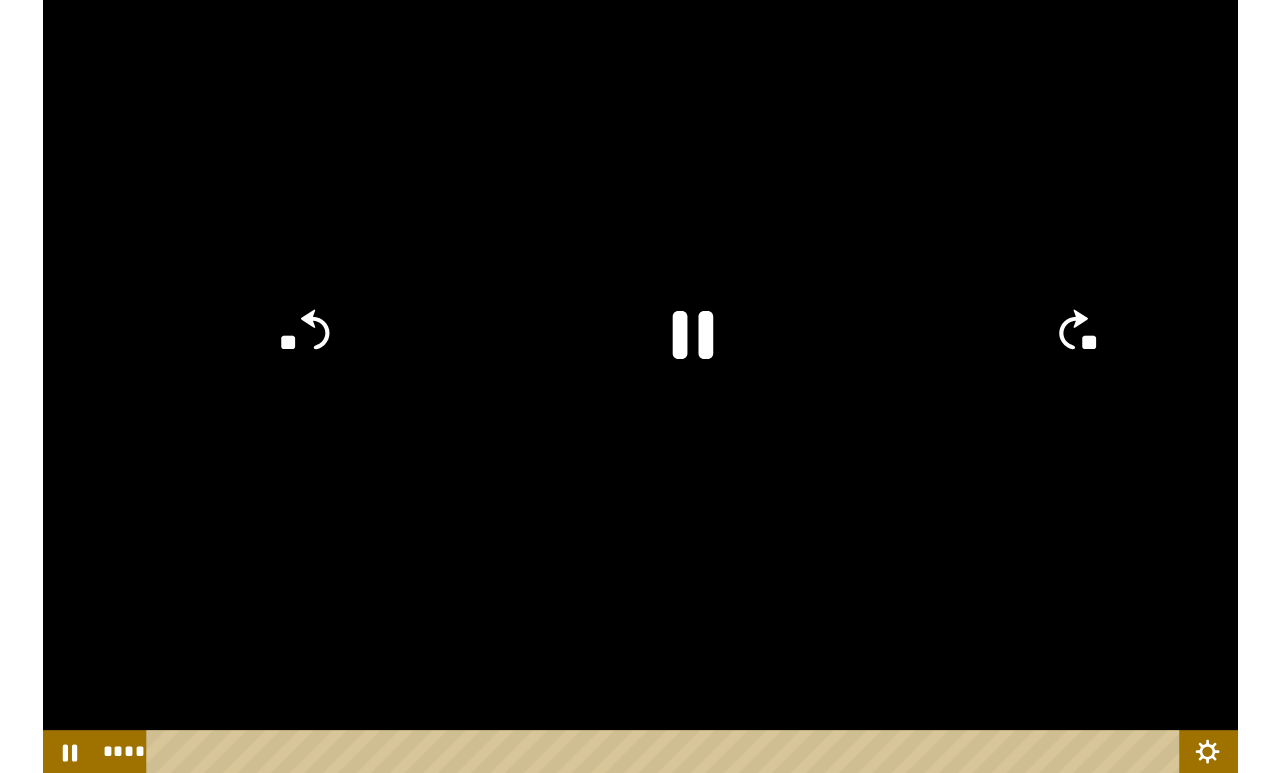 scroll, scrollTop: 1055, scrollLeft: 0, axis: vertical 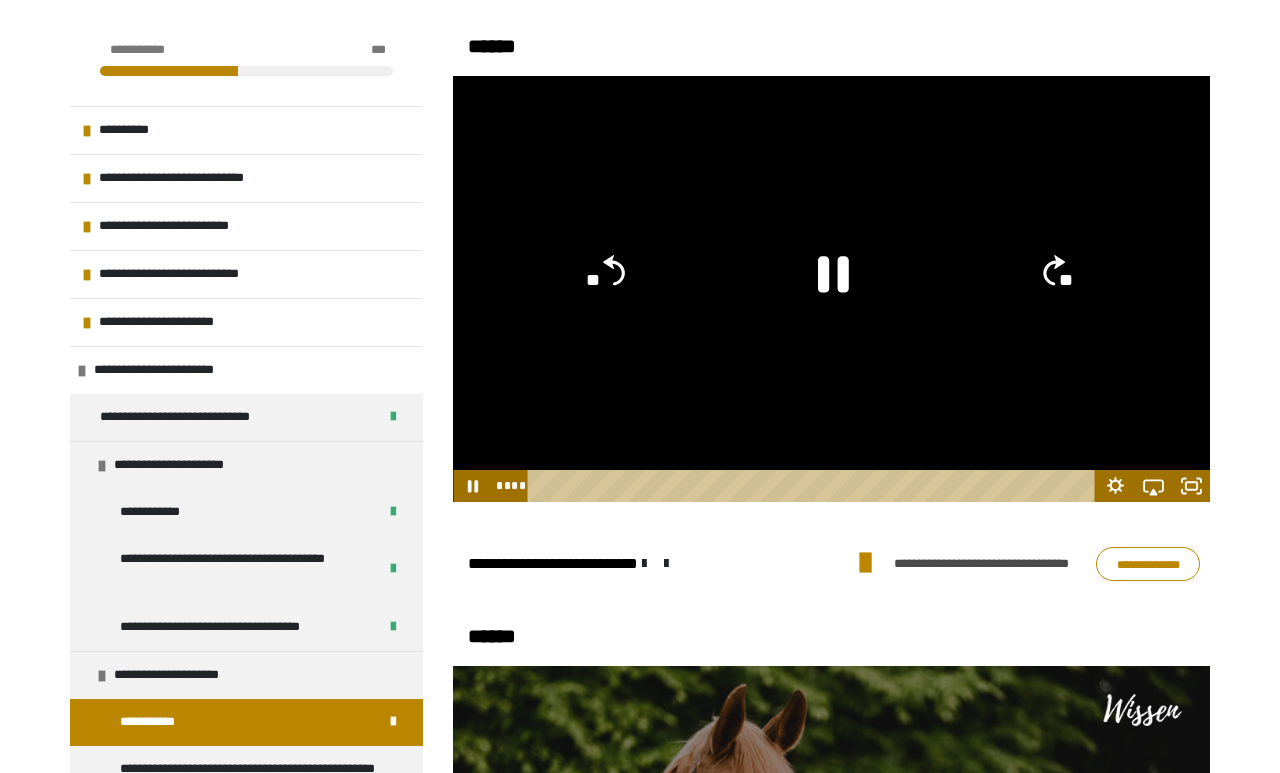 click 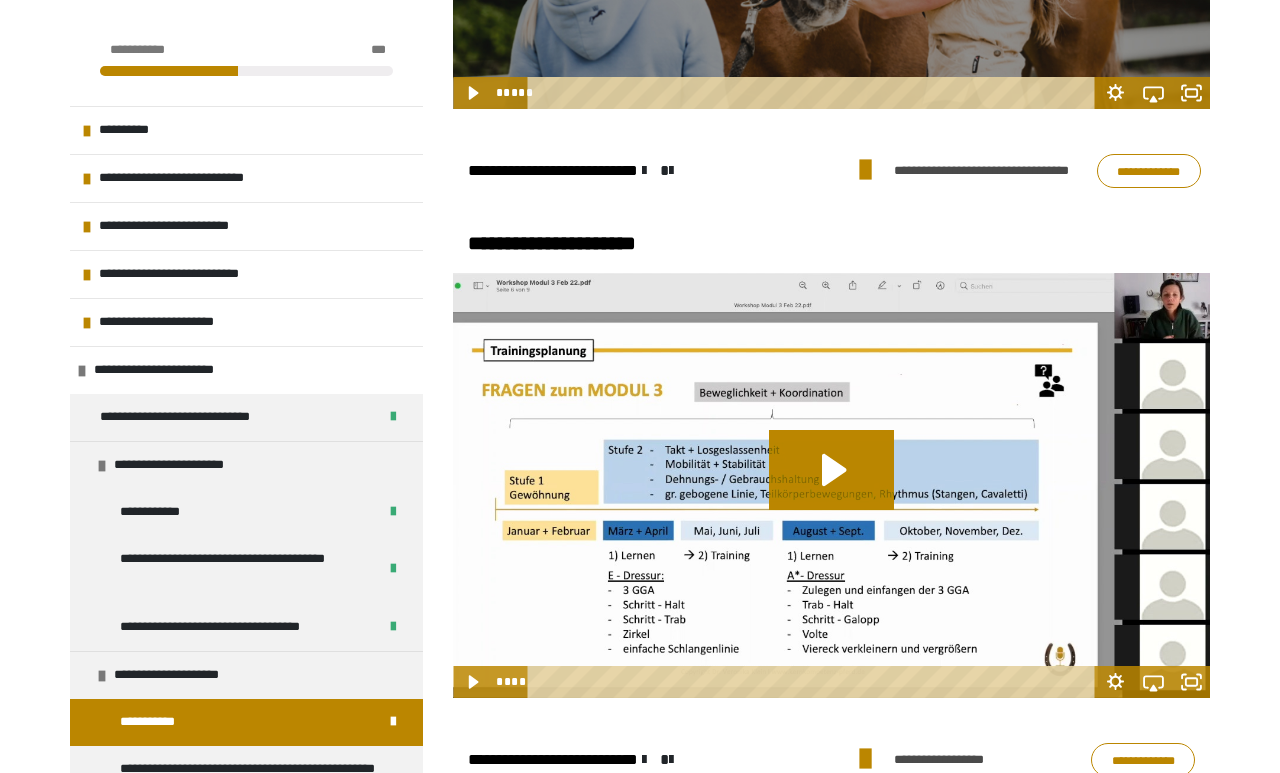 scroll, scrollTop: 2039, scrollLeft: 0, axis: vertical 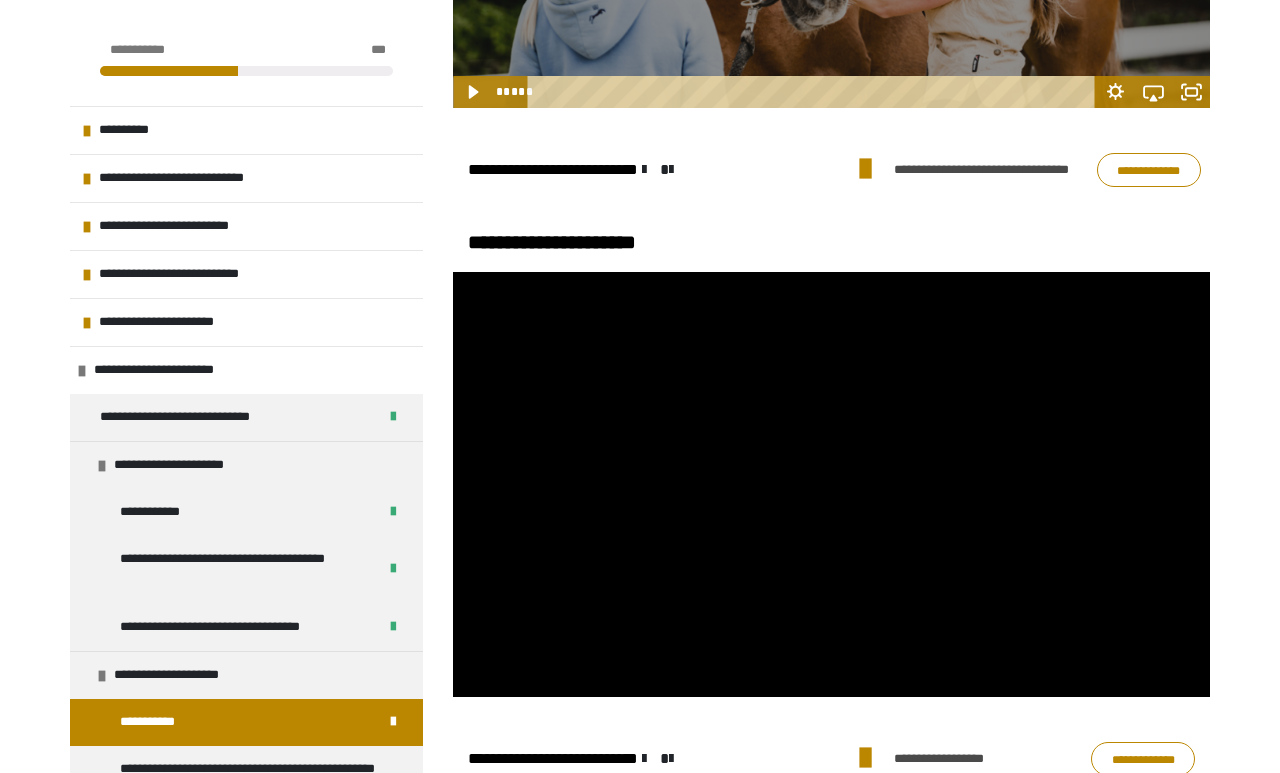 click at bounding box center (831, 485) 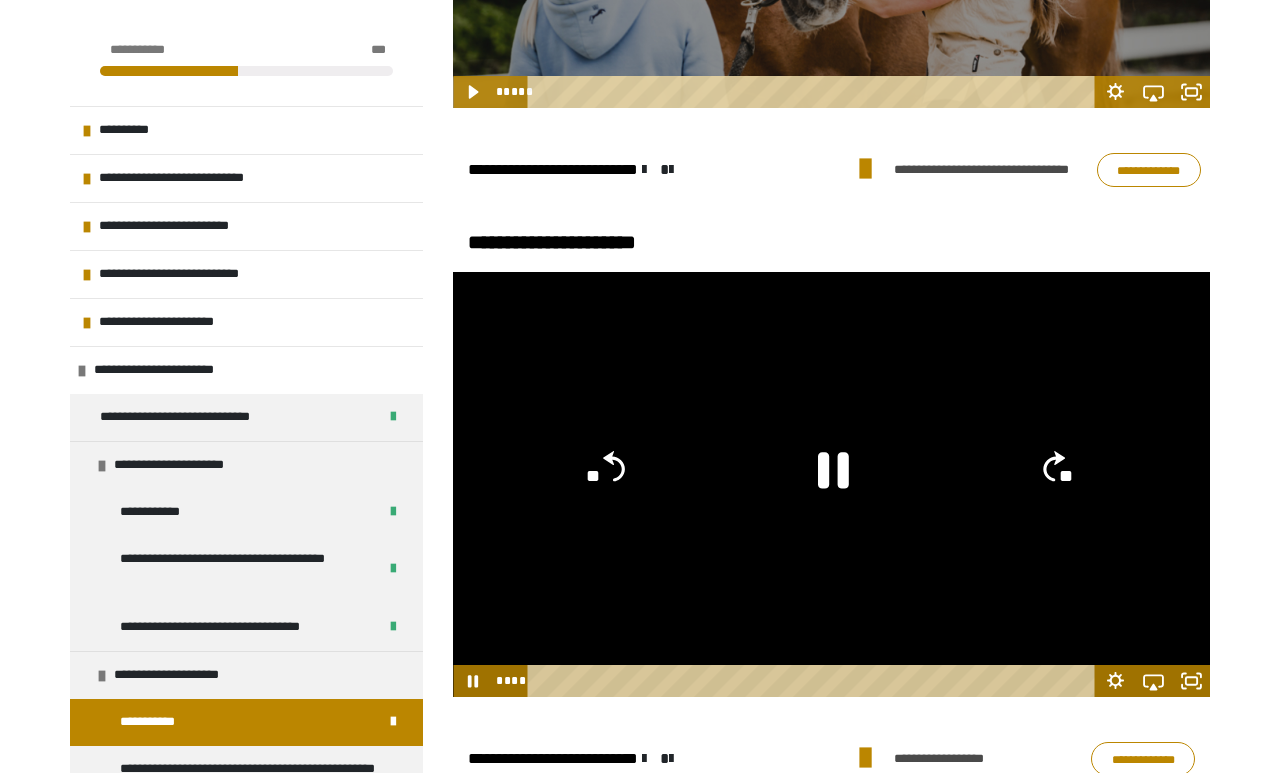 click 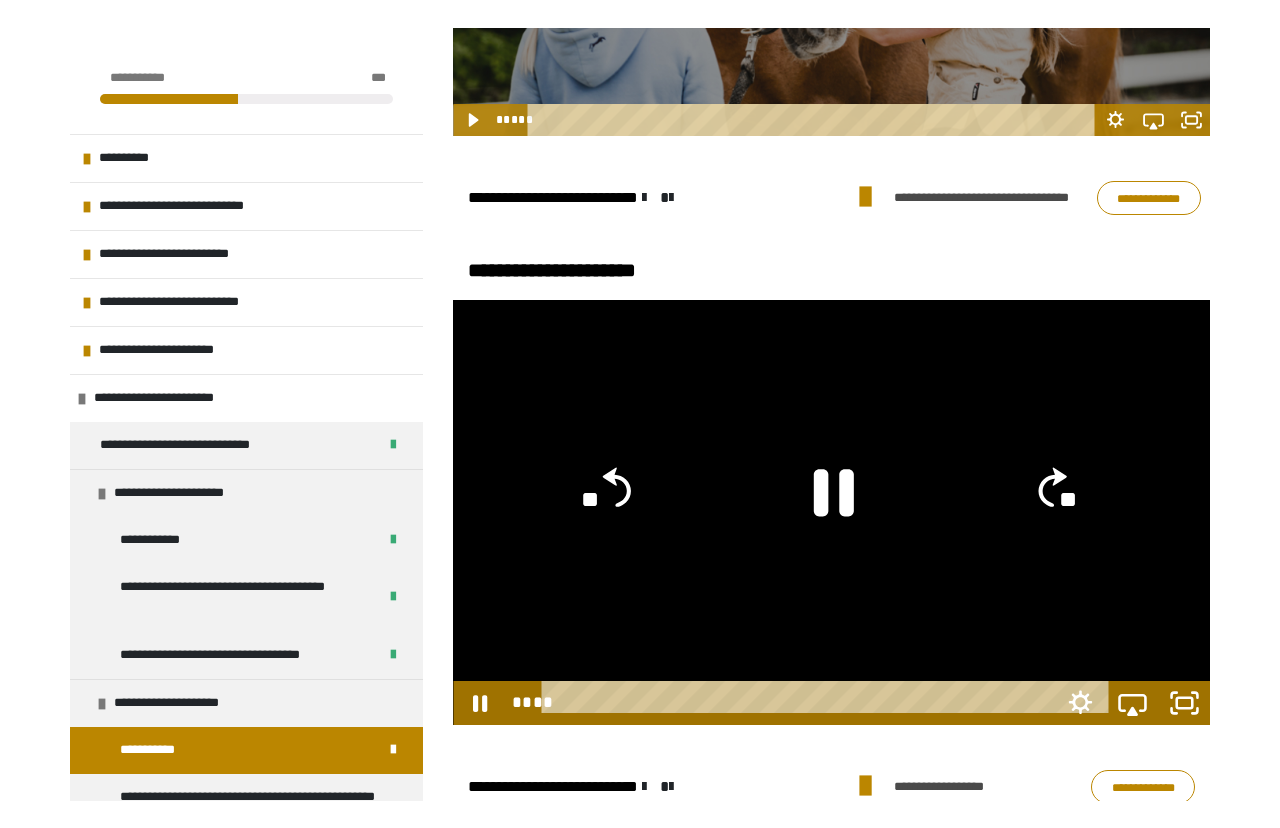 scroll, scrollTop: 24, scrollLeft: 0, axis: vertical 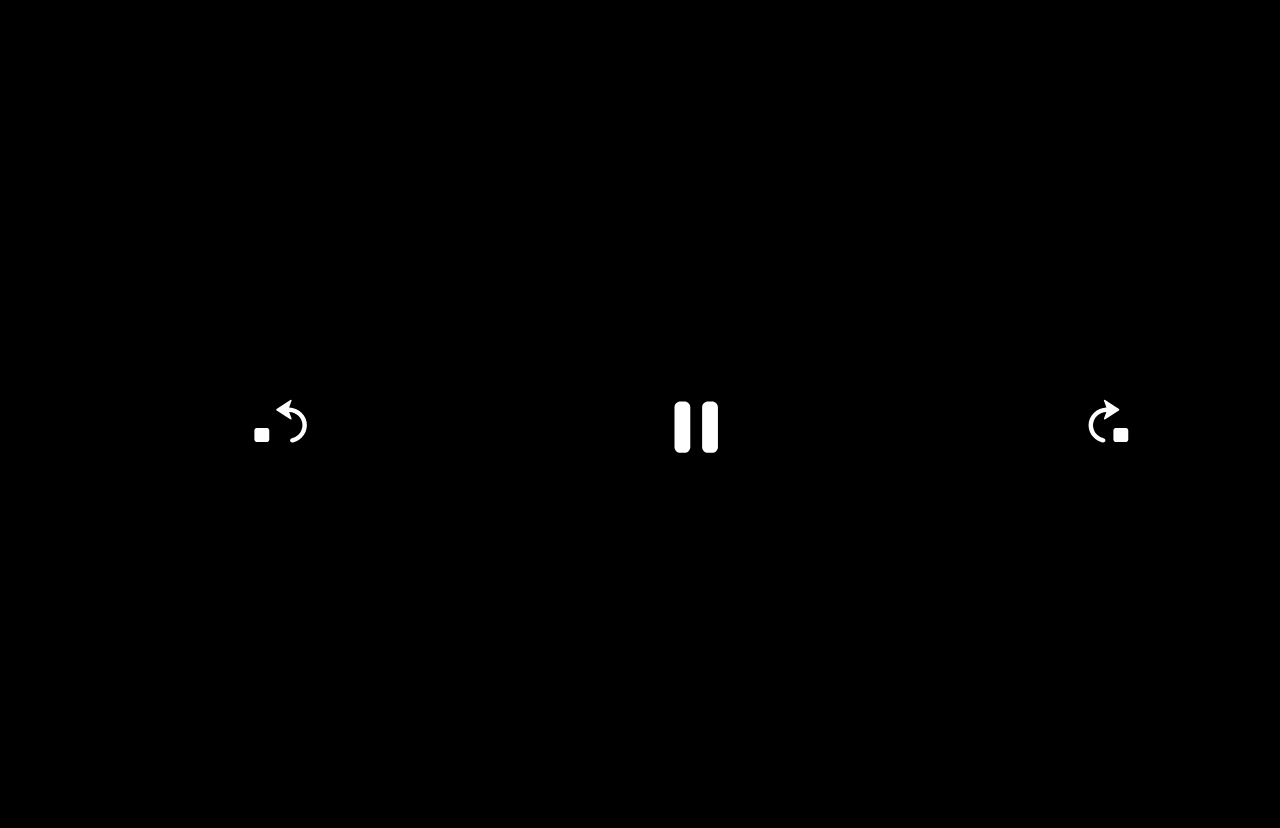 click at bounding box center (640, 414) 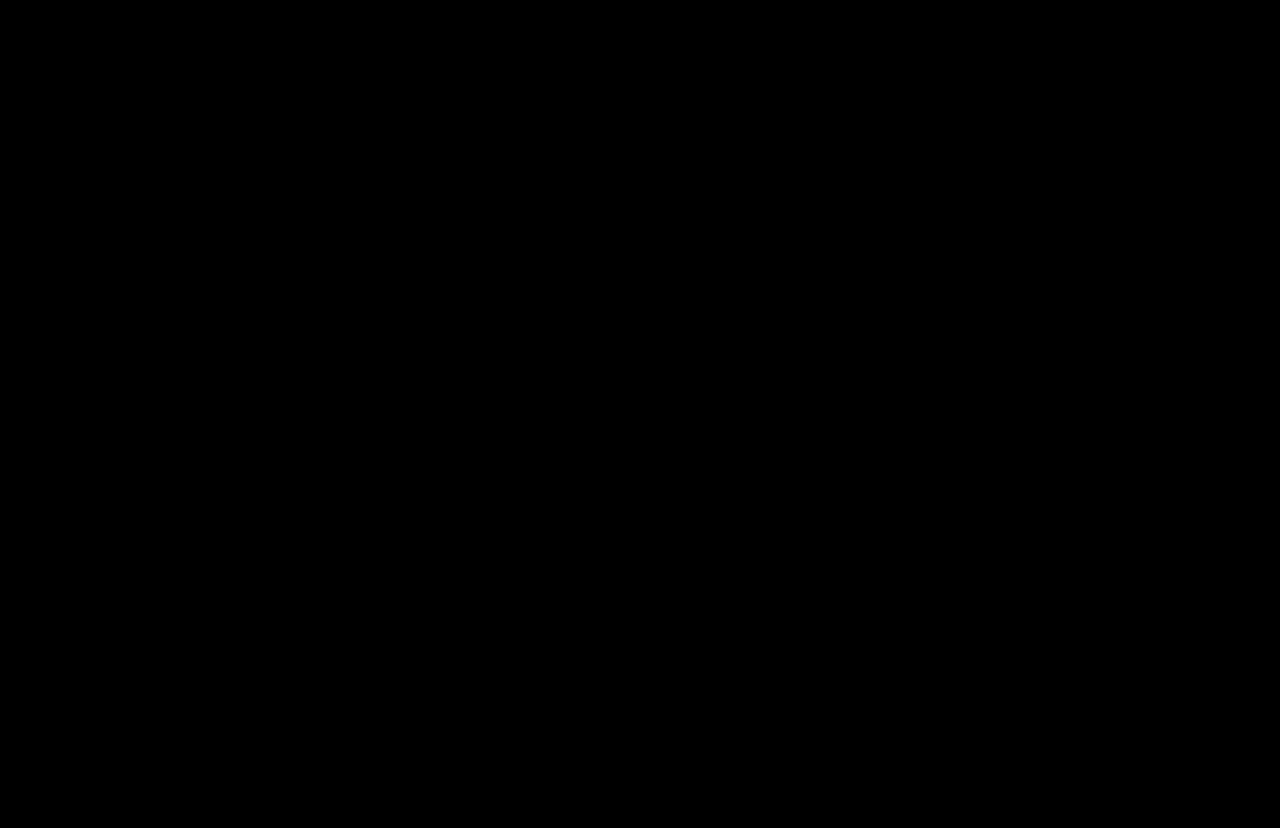 click at bounding box center (640, 414) 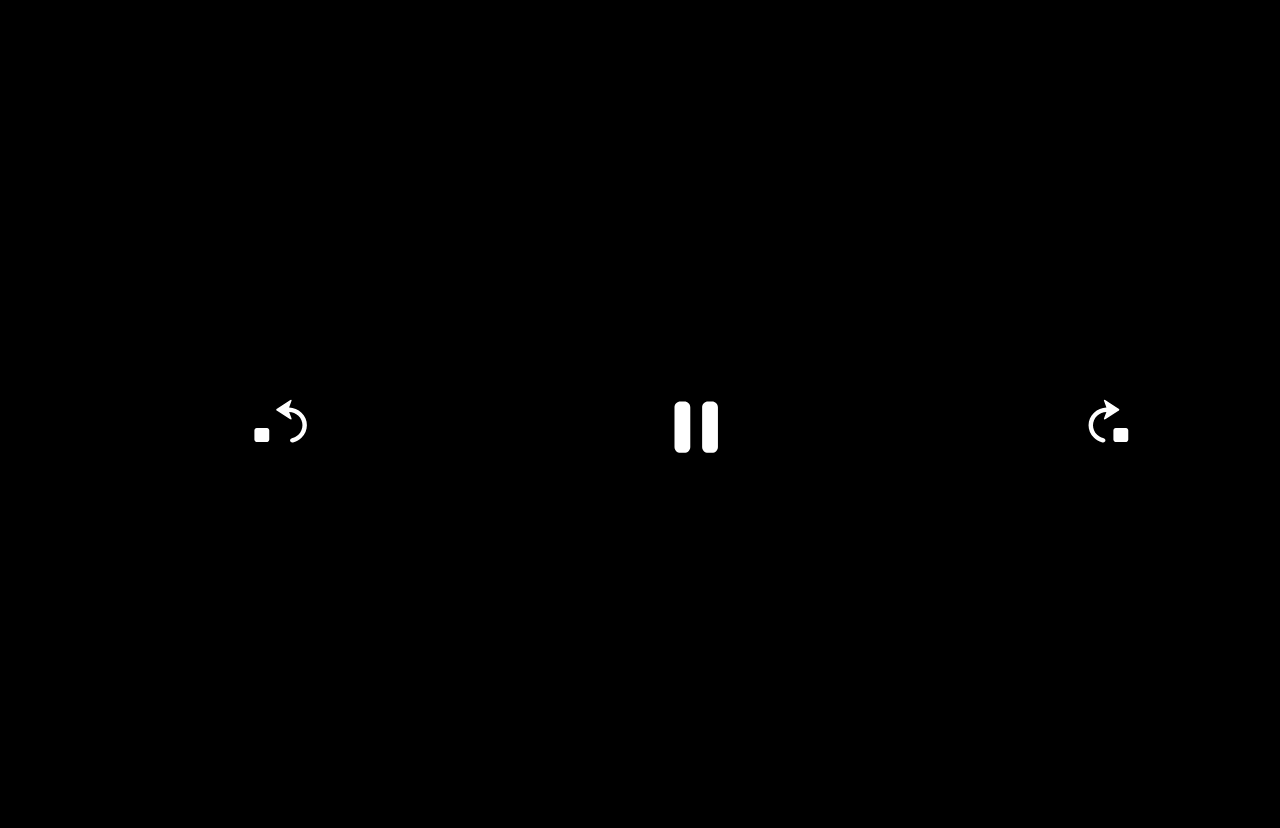click on "**********" at bounding box center [640, 20313] 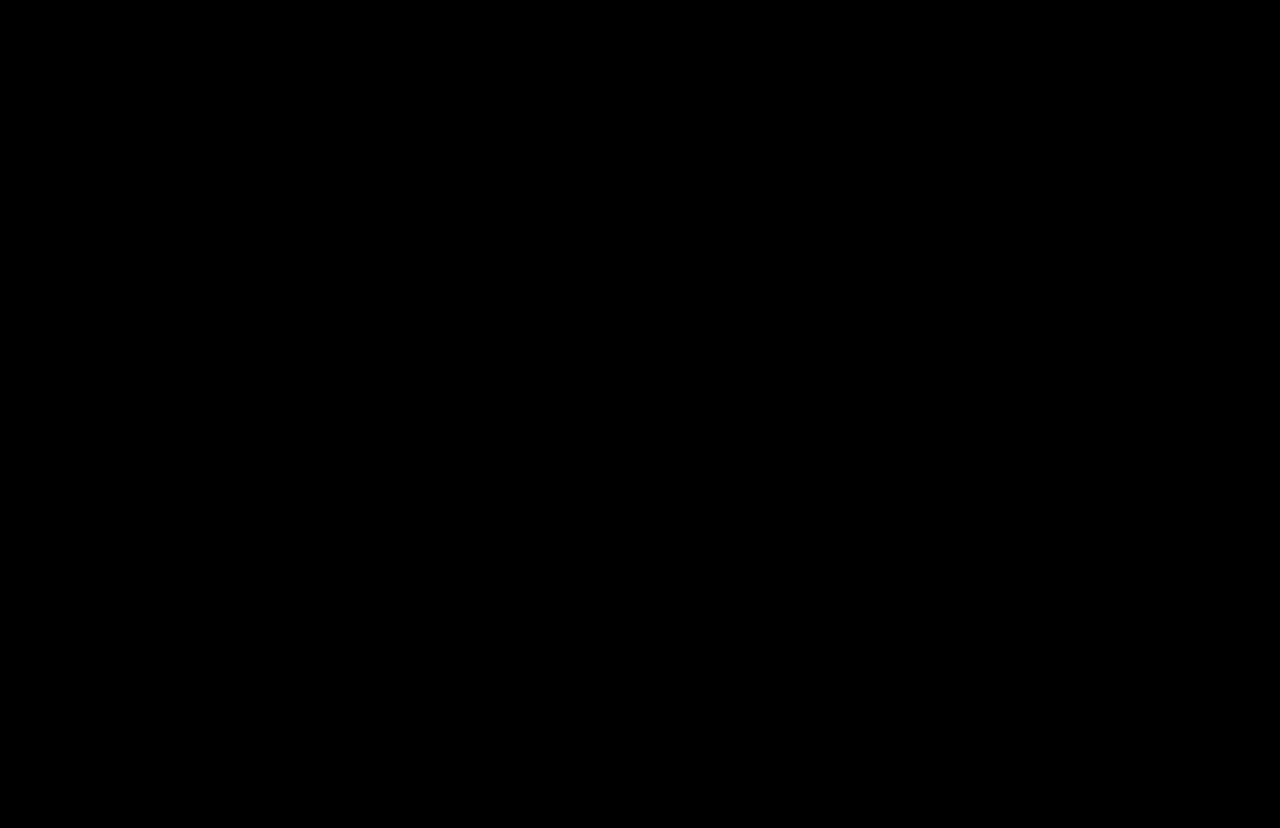 click at bounding box center [640, 414] 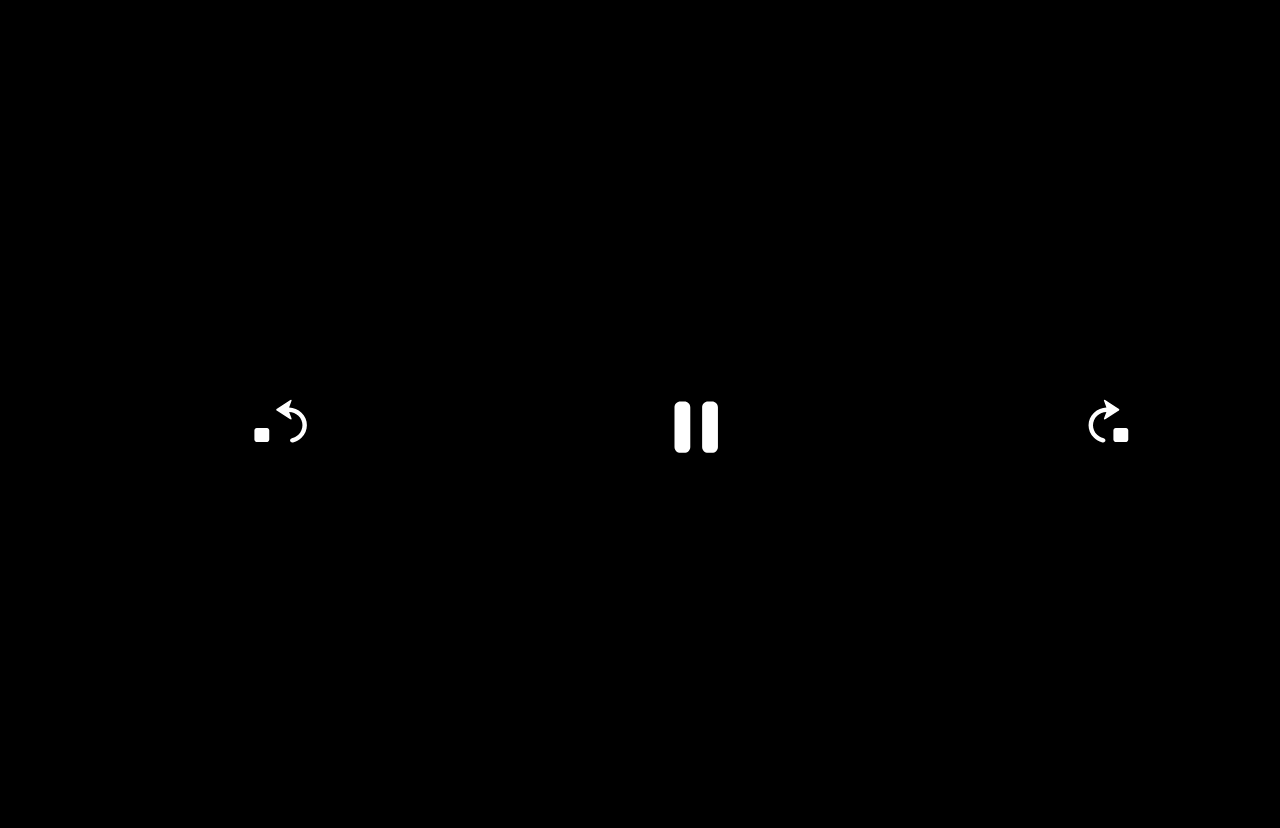 click at bounding box center (640, 414) 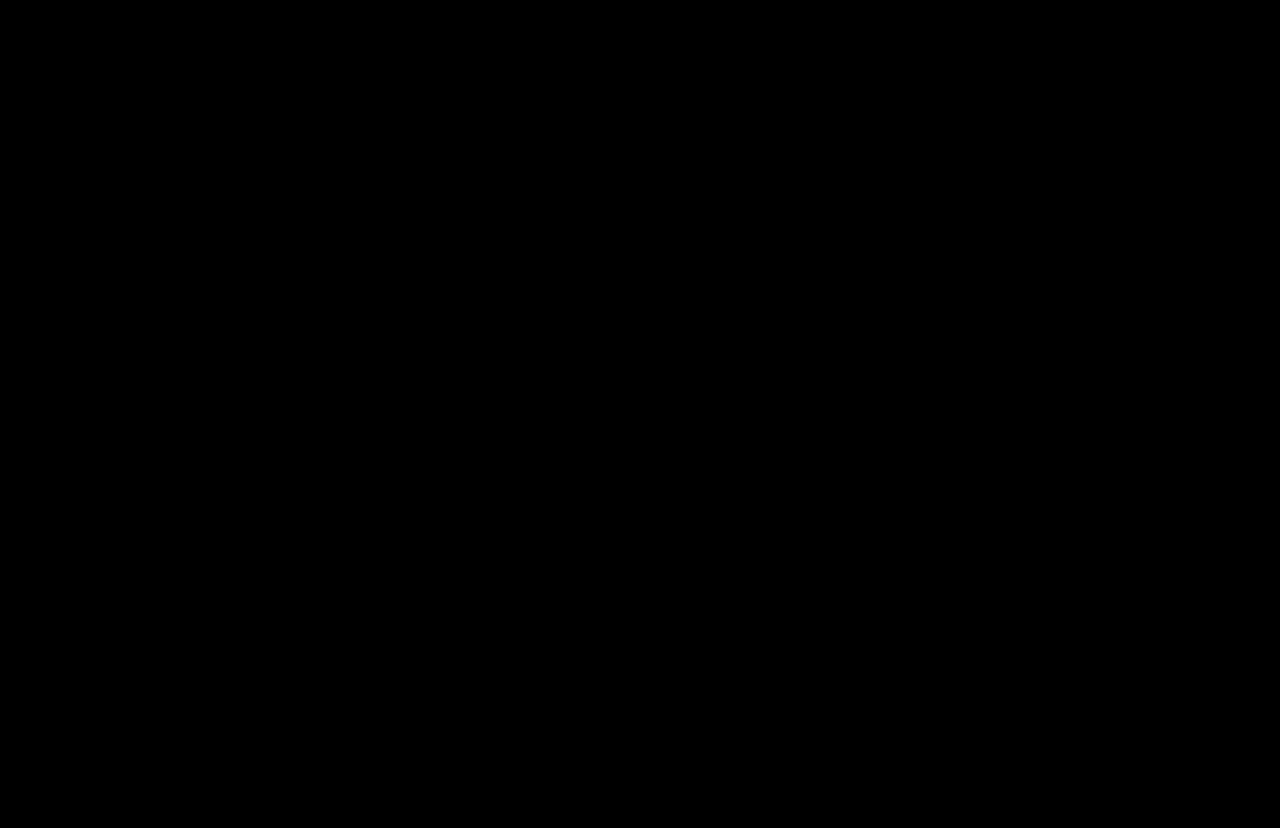 click on "**********" at bounding box center (640, 20313) 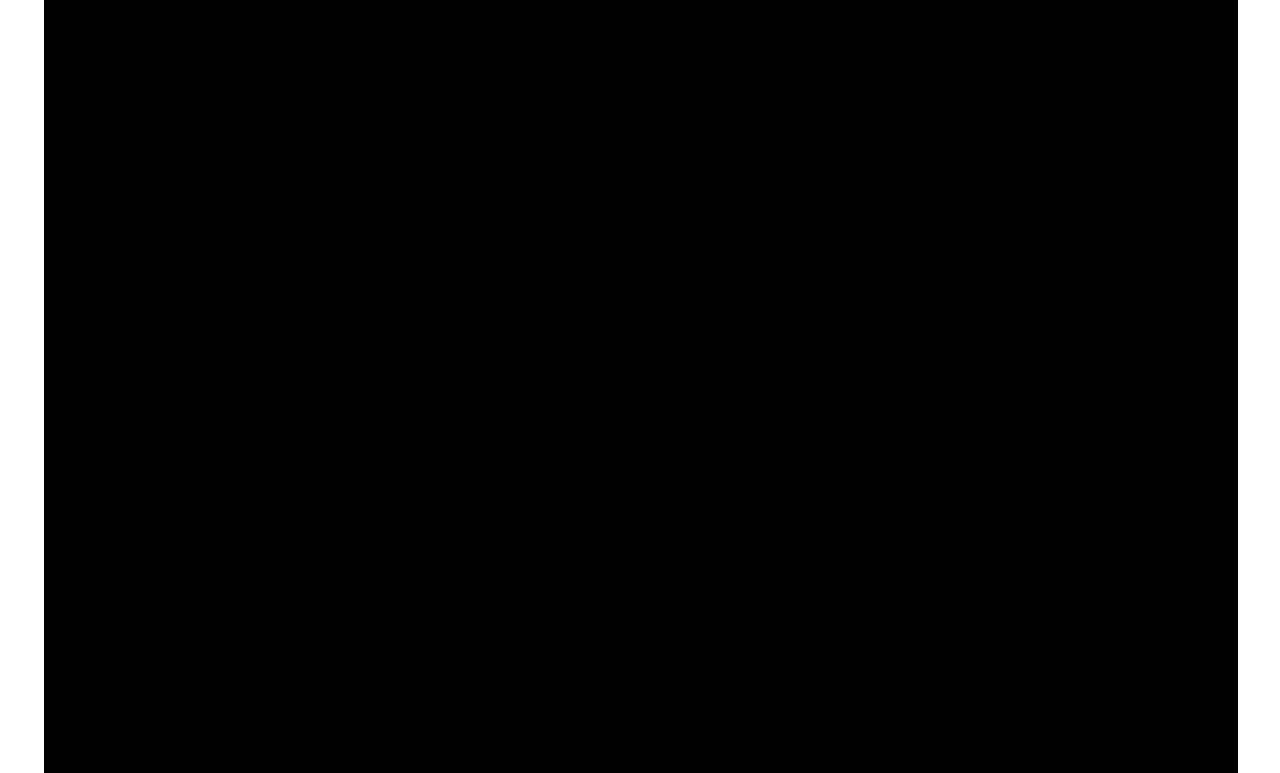scroll, scrollTop: 2039, scrollLeft: 0, axis: vertical 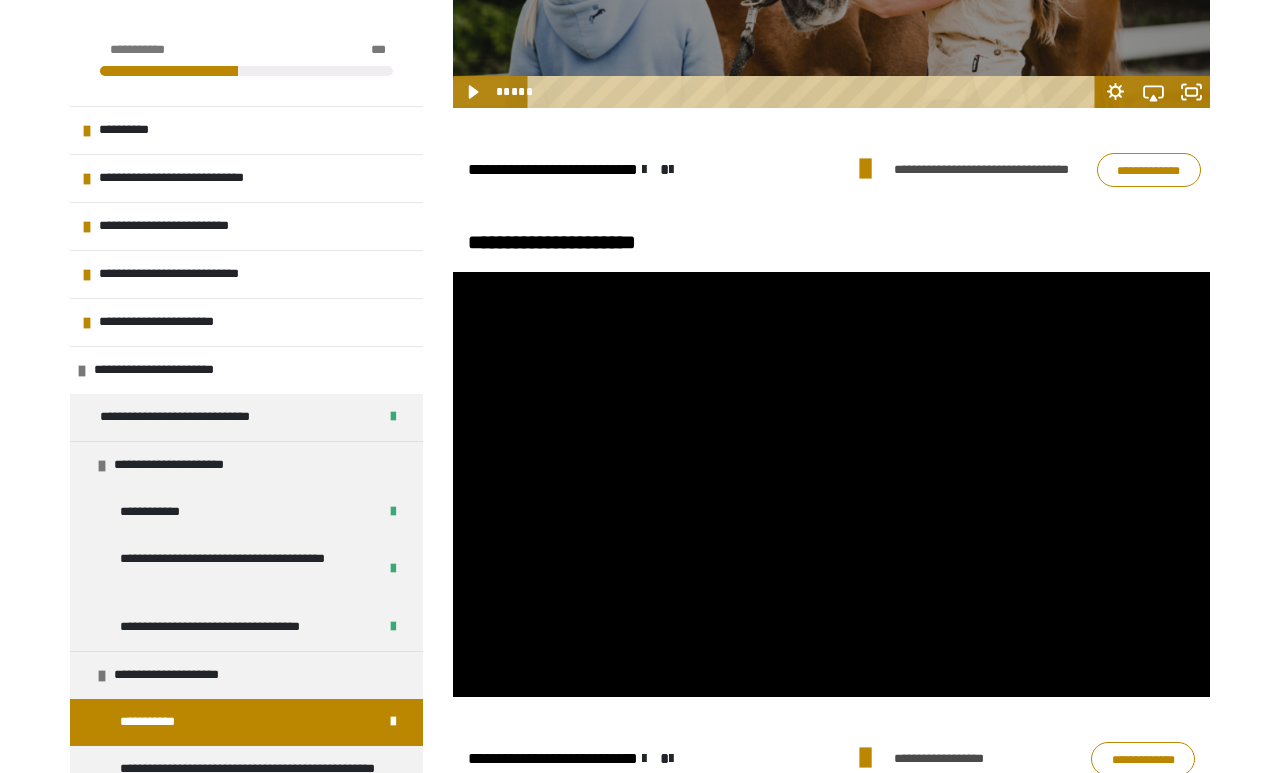 click 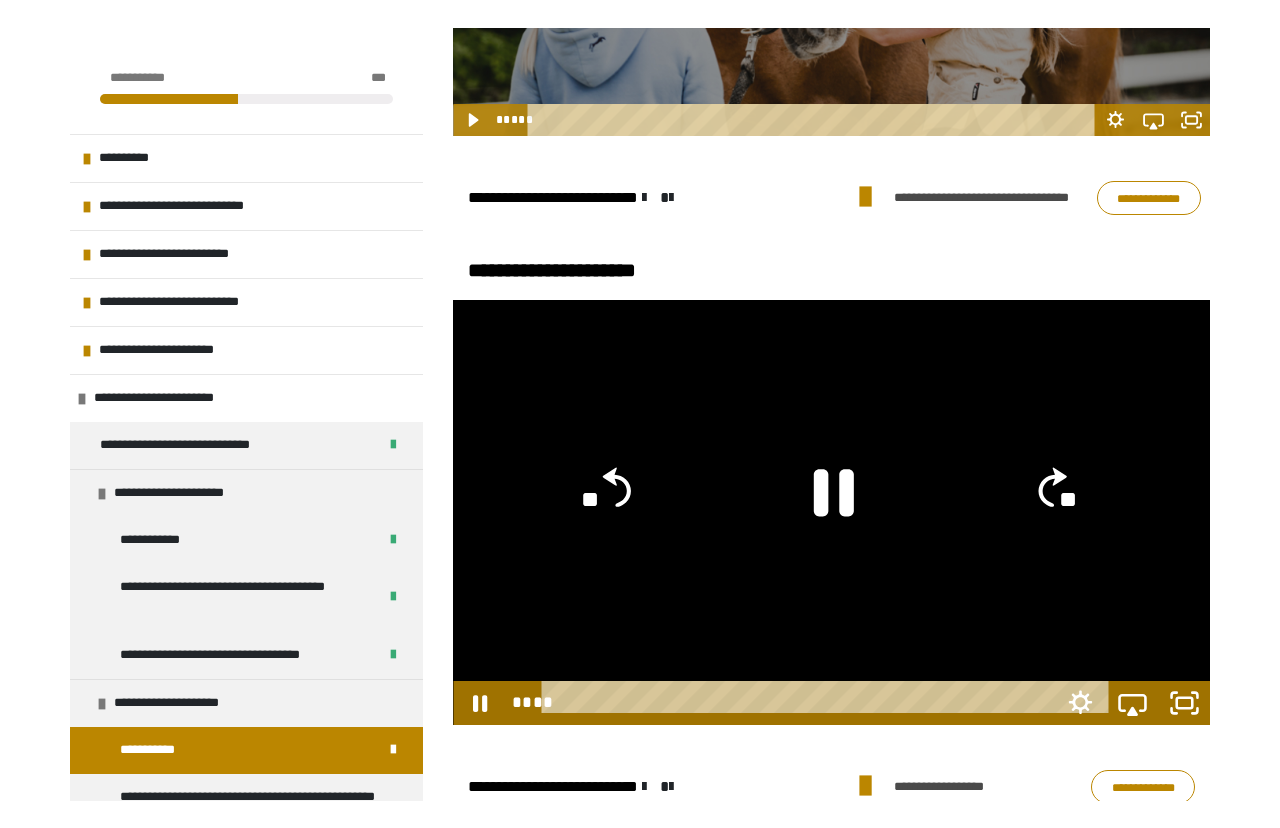 scroll, scrollTop: 24, scrollLeft: 0, axis: vertical 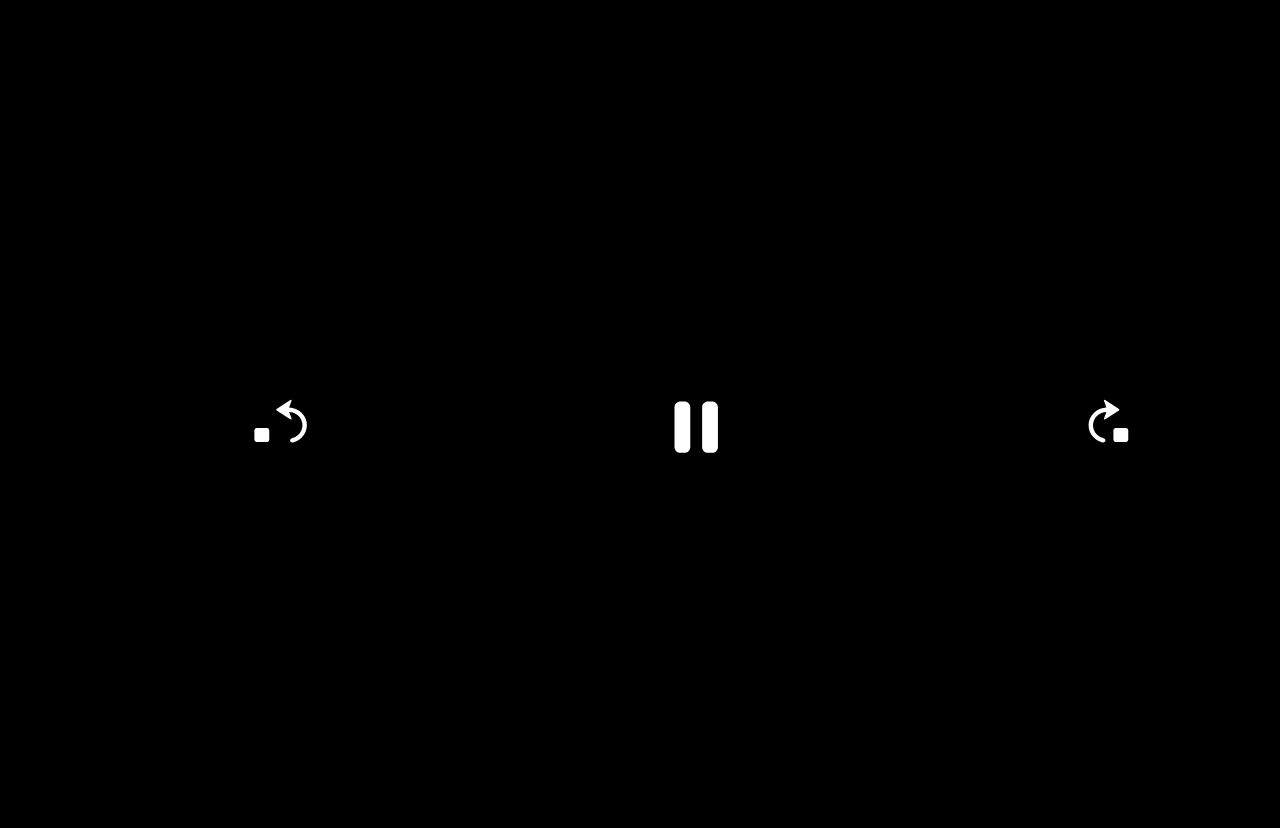 click at bounding box center (640, 414) 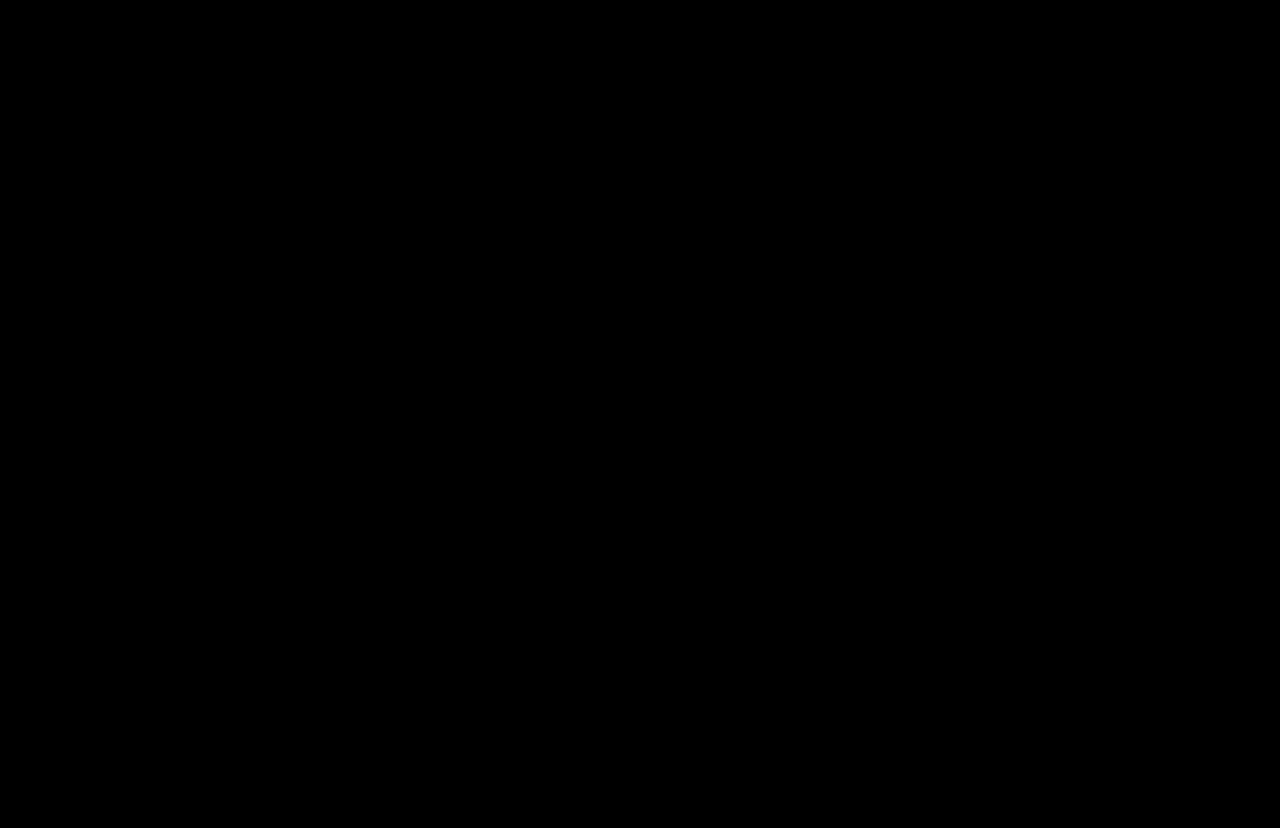 click at bounding box center [640, 414] 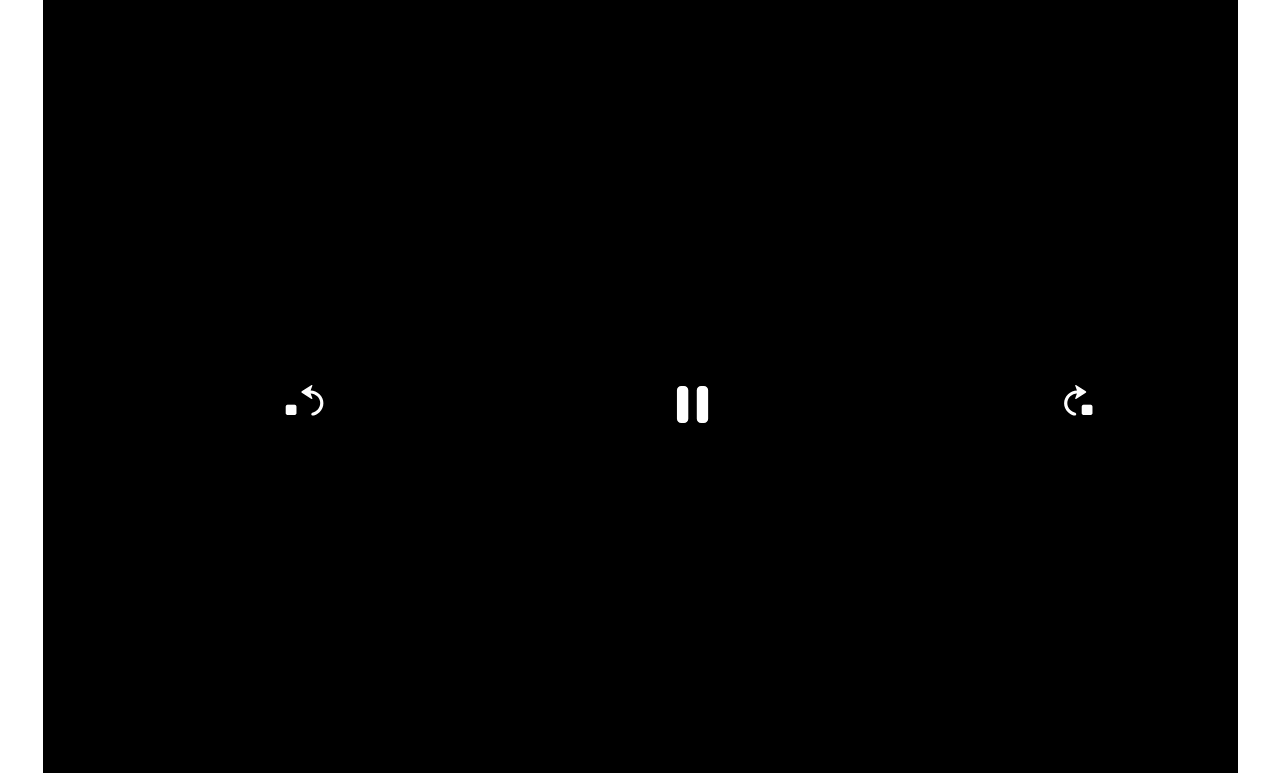 scroll, scrollTop: 2038, scrollLeft: 0, axis: vertical 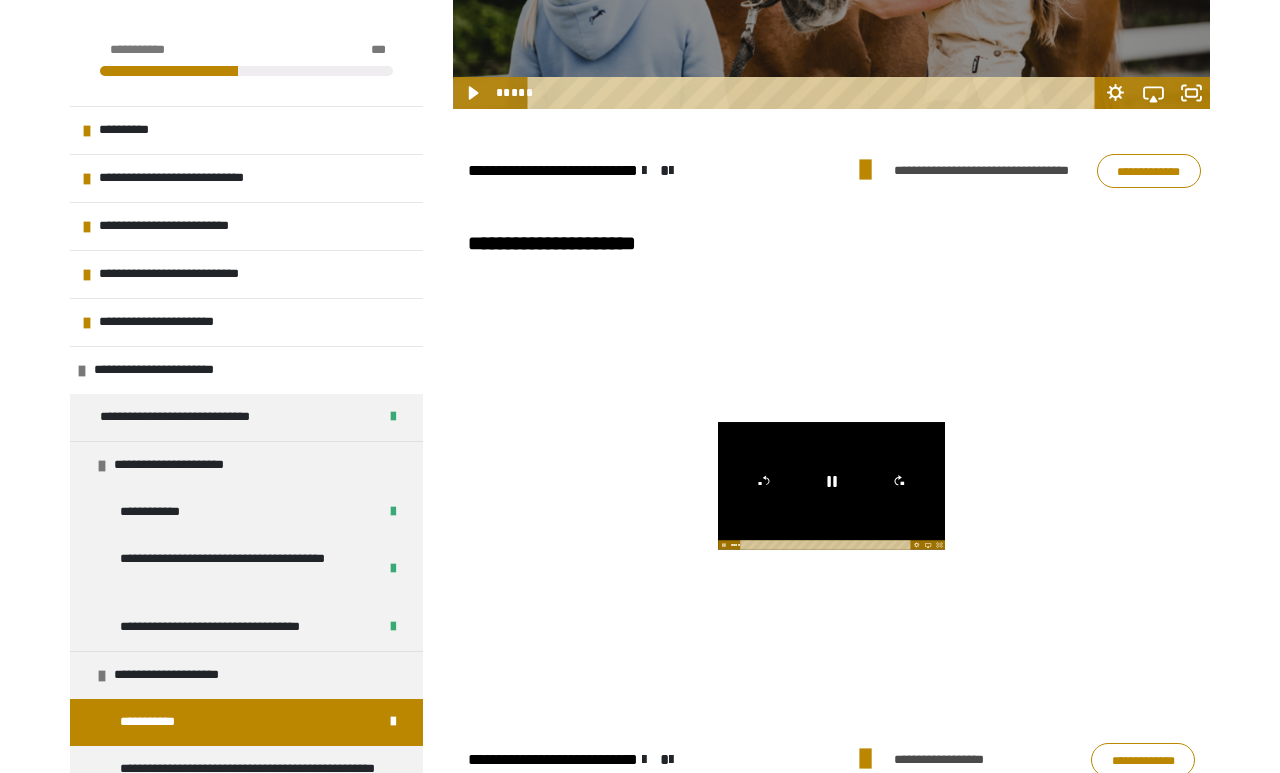 click on "**" 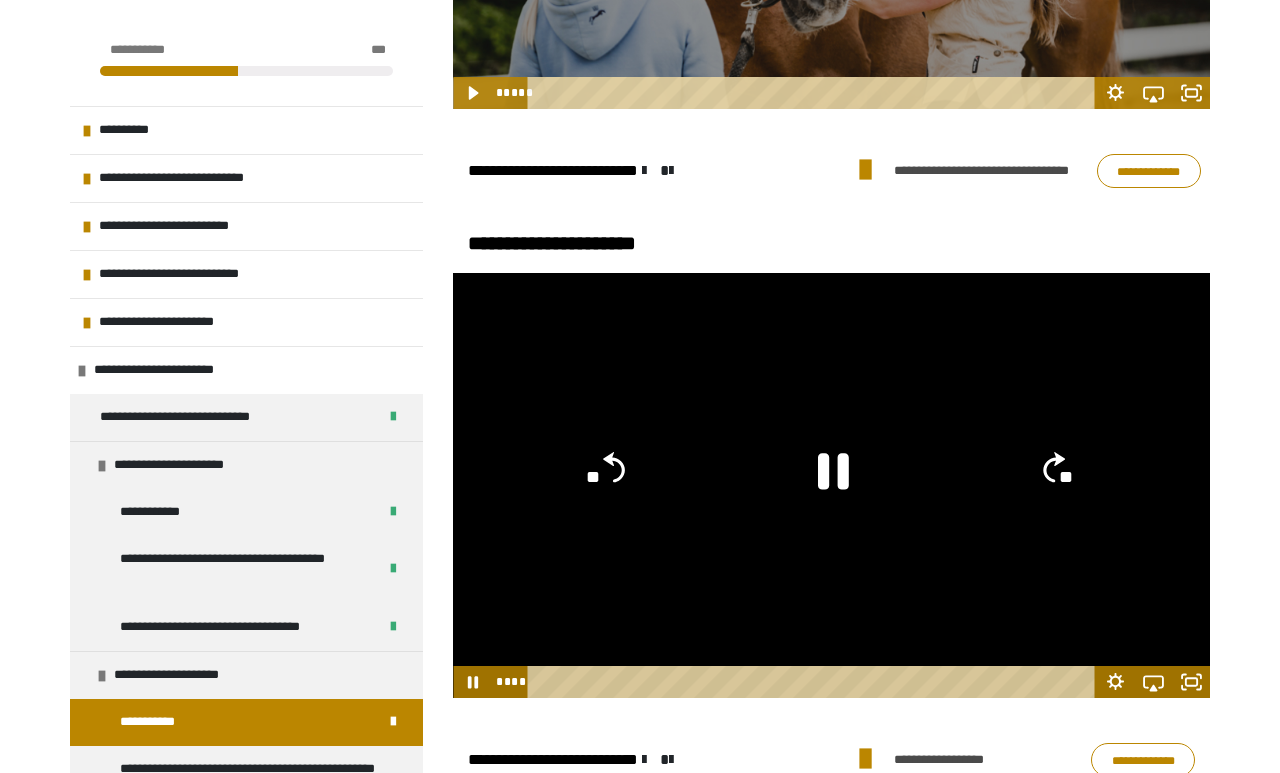click 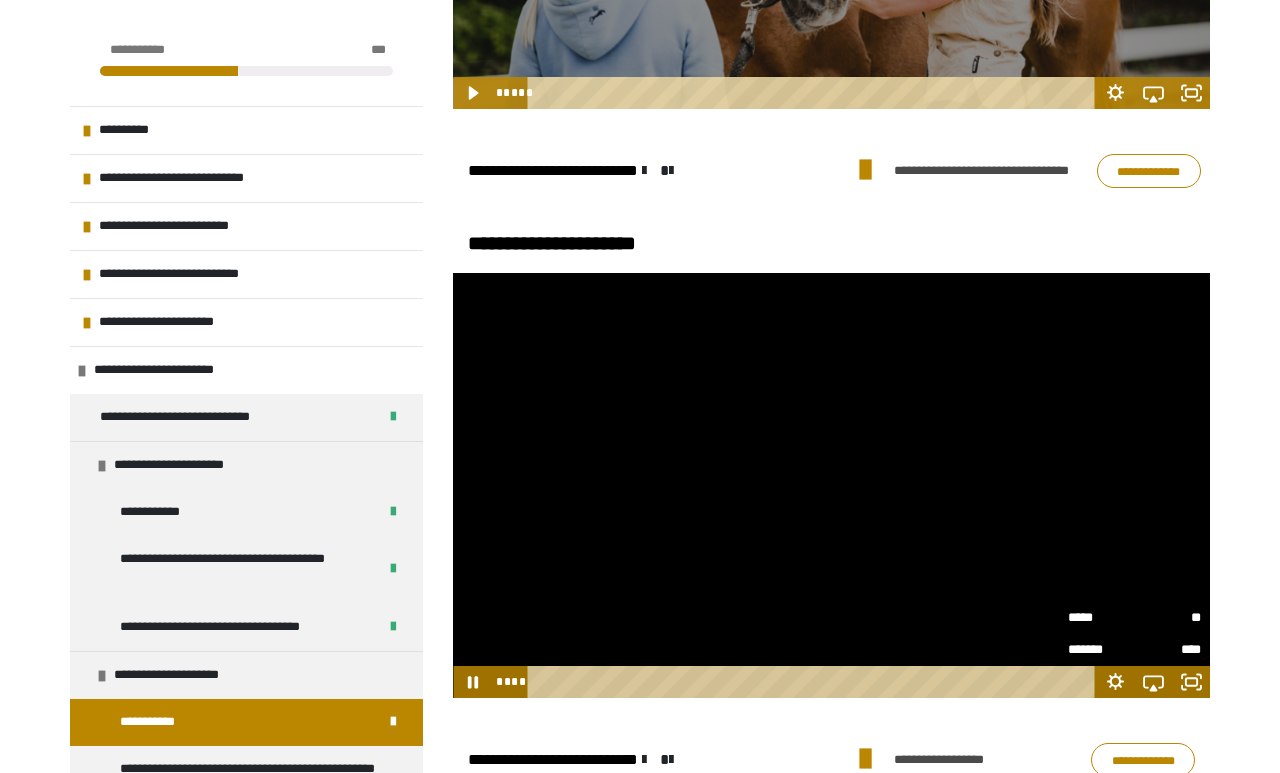 click on "**" at bounding box center [1167, 618] 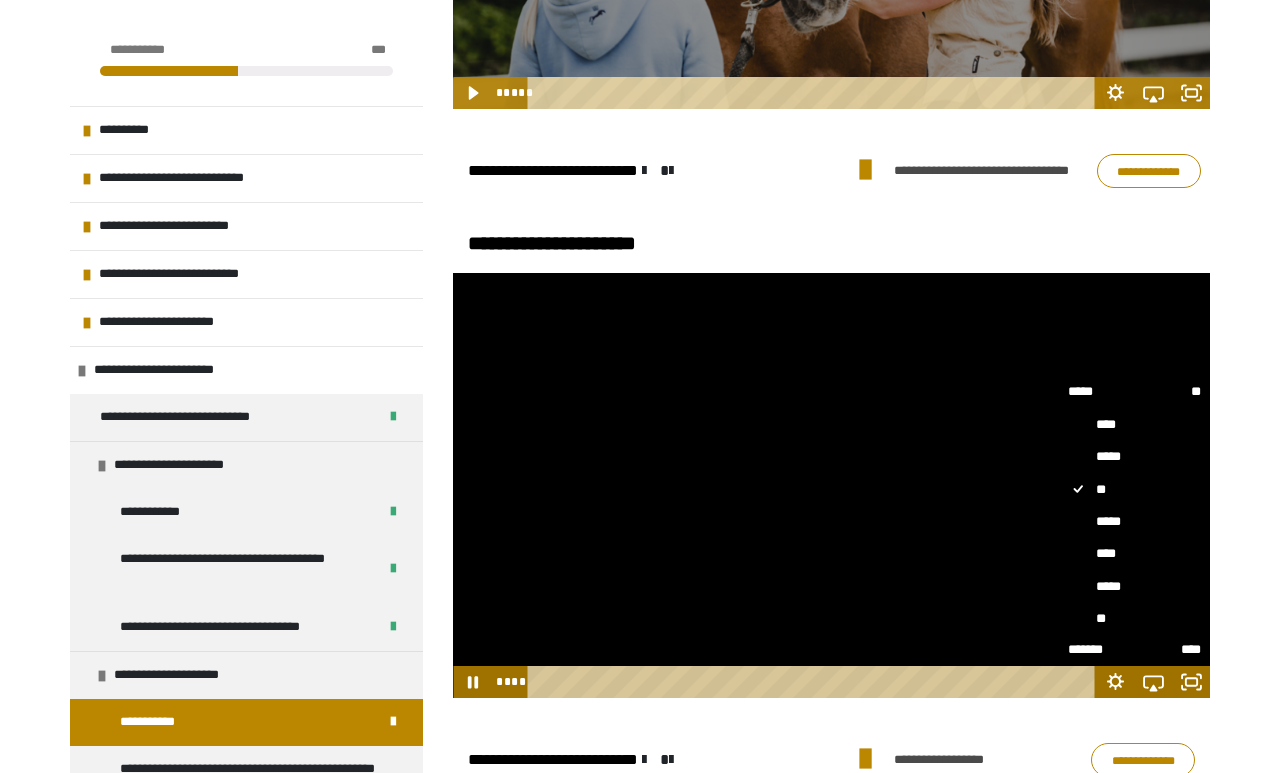 click on "*****" at bounding box center (1134, 521) 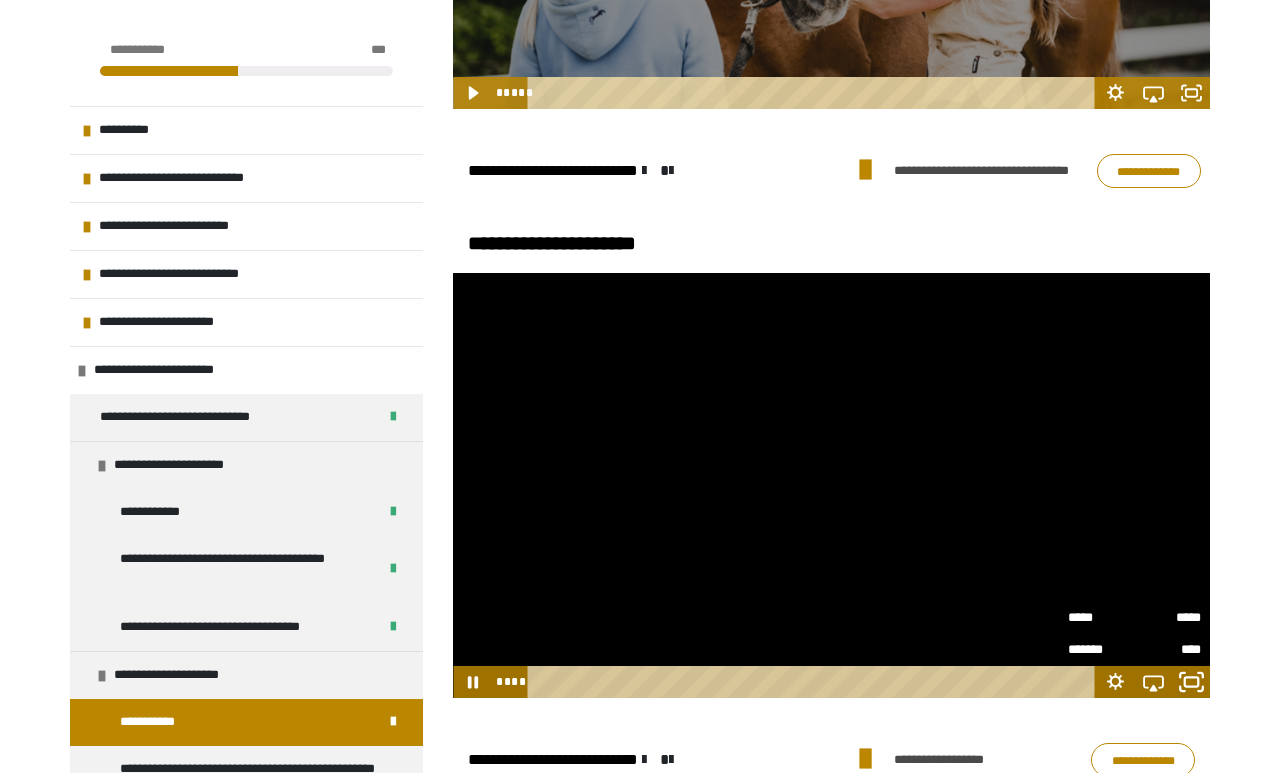 click 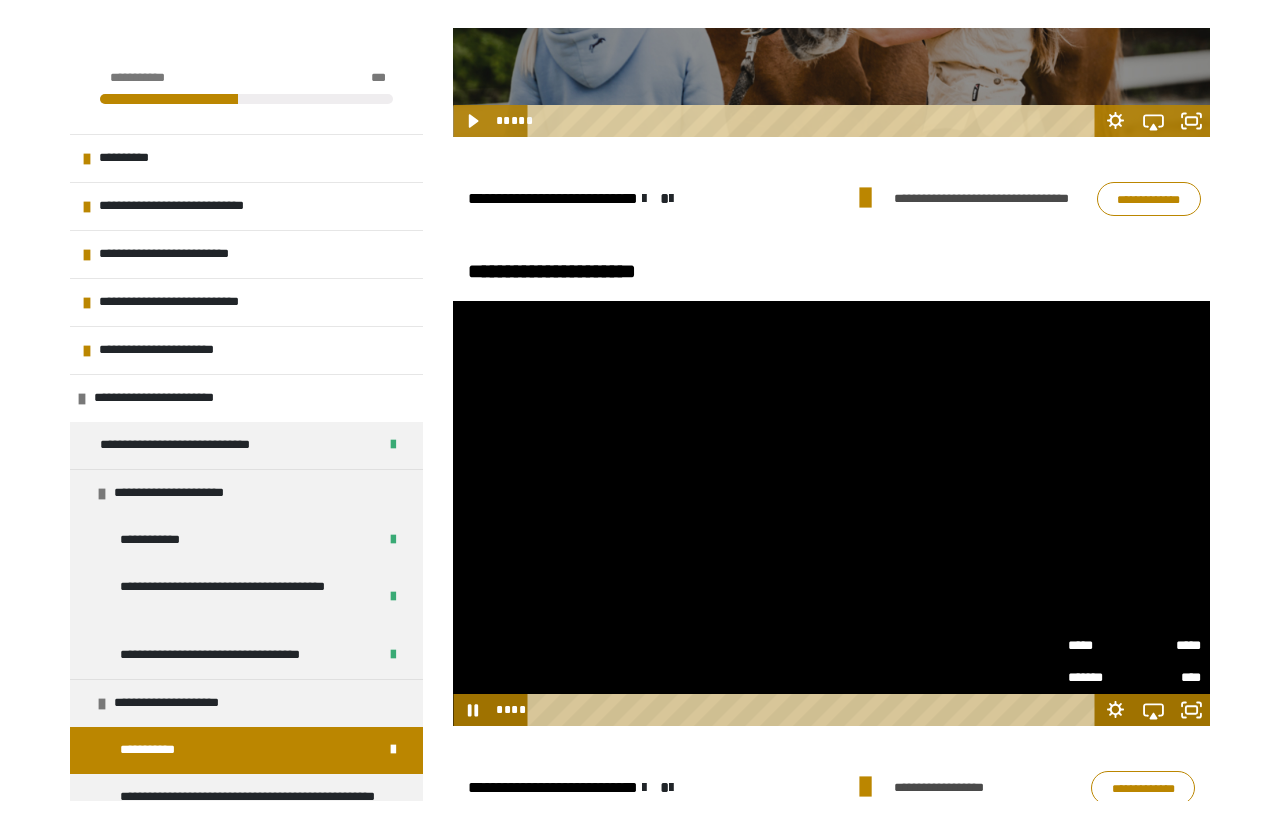 scroll, scrollTop: 24, scrollLeft: 0, axis: vertical 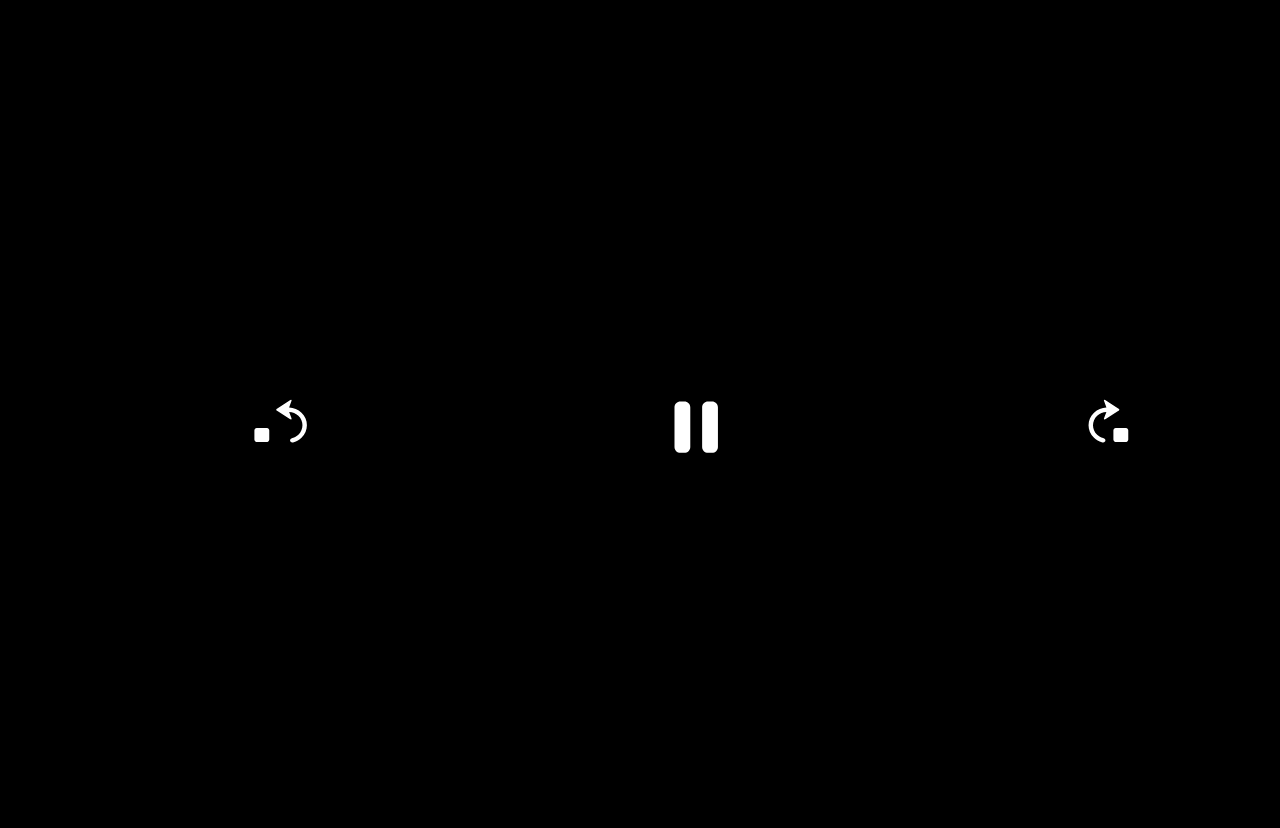 click at bounding box center [640, 414] 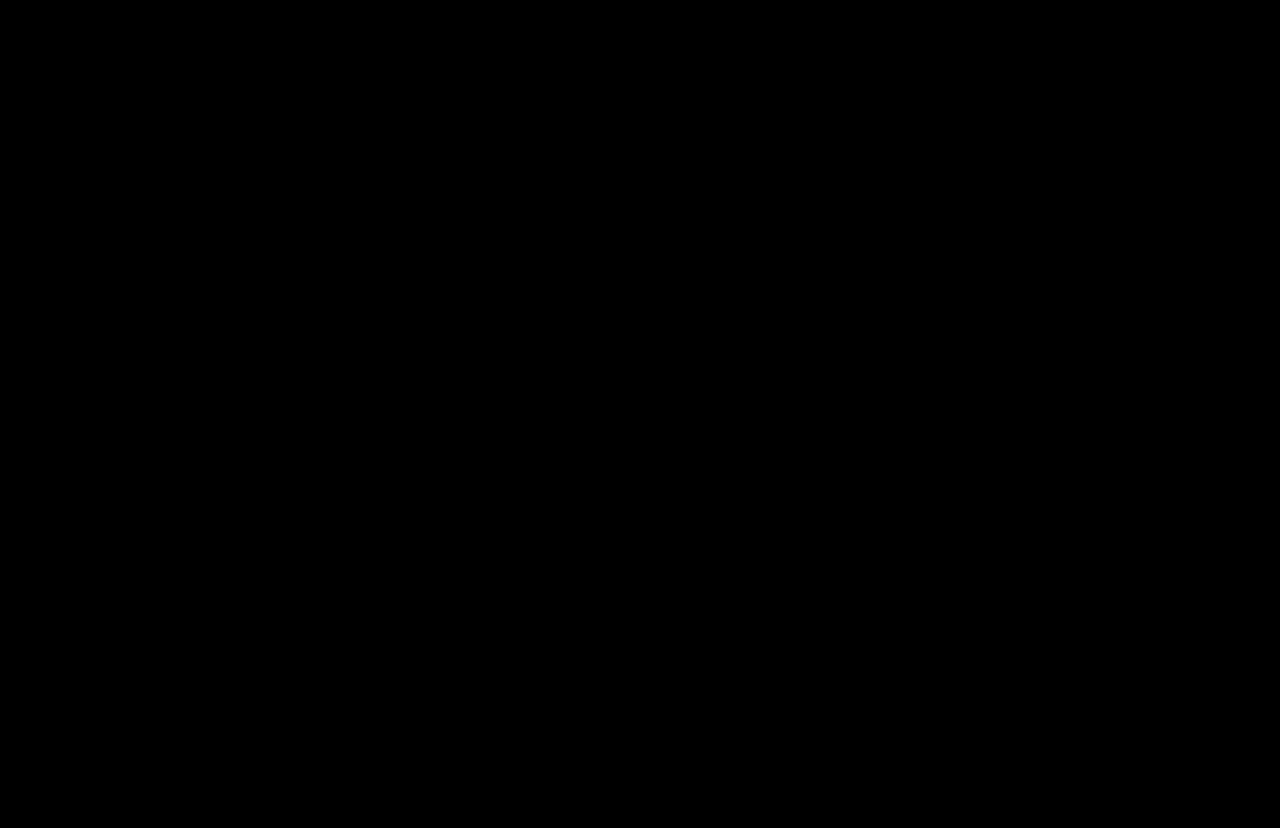 click at bounding box center [640, 414] 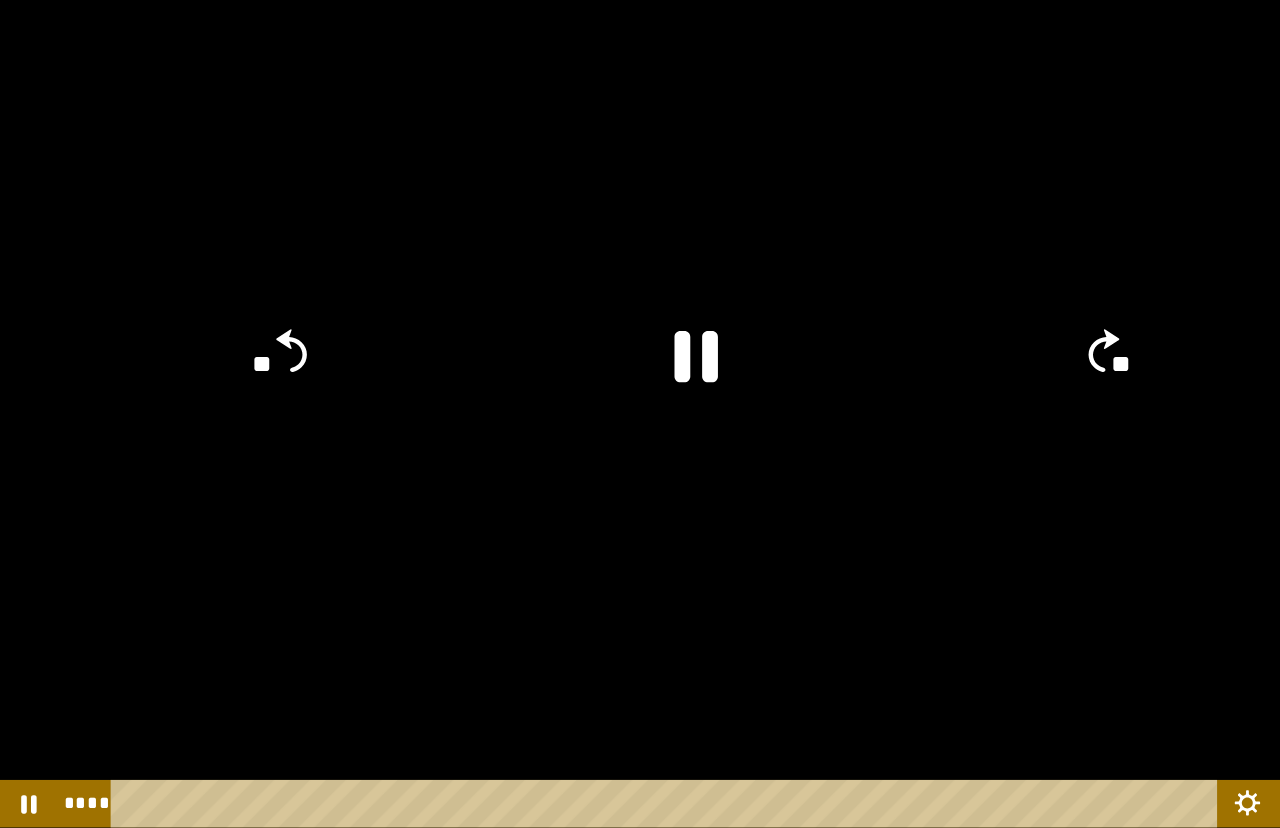 scroll, scrollTop: 115, scrollLeft: 0, axis: vertical 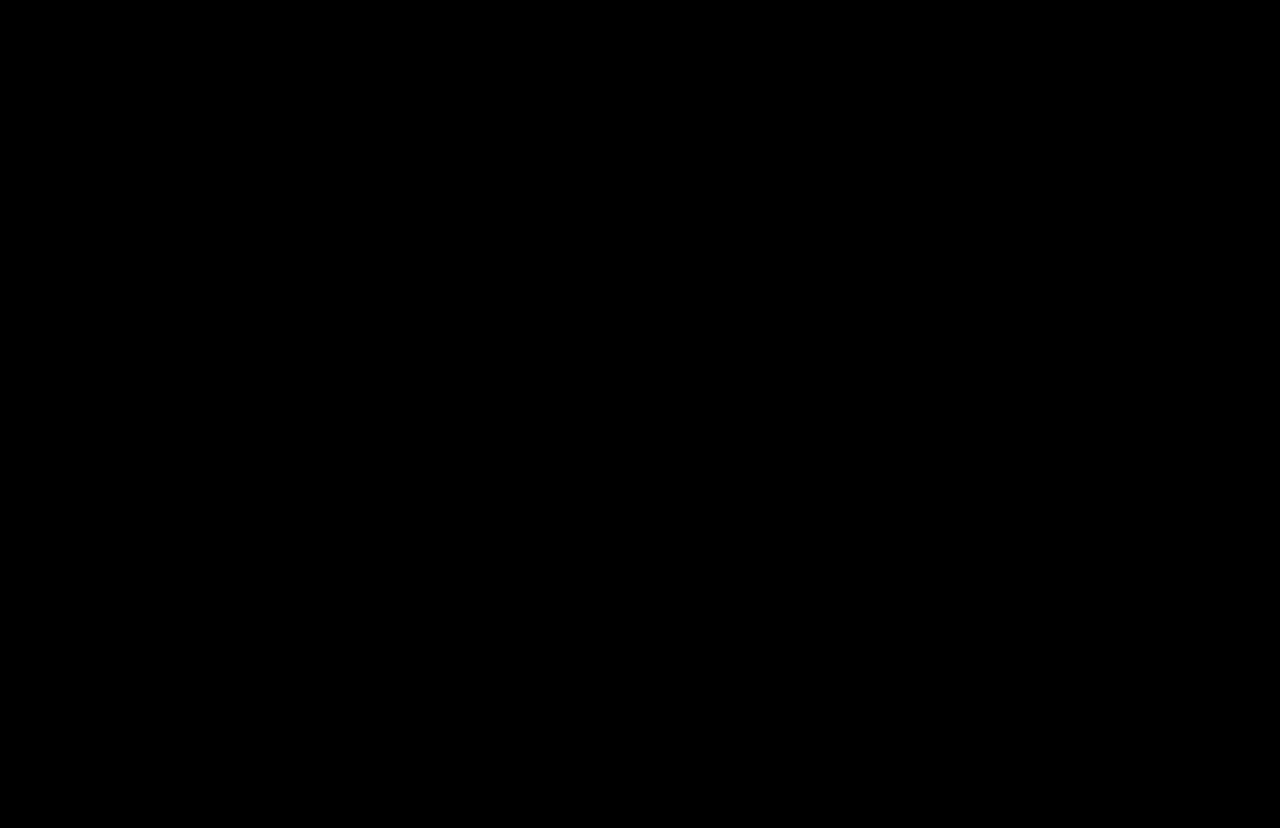click at bounding box center (640, 414) 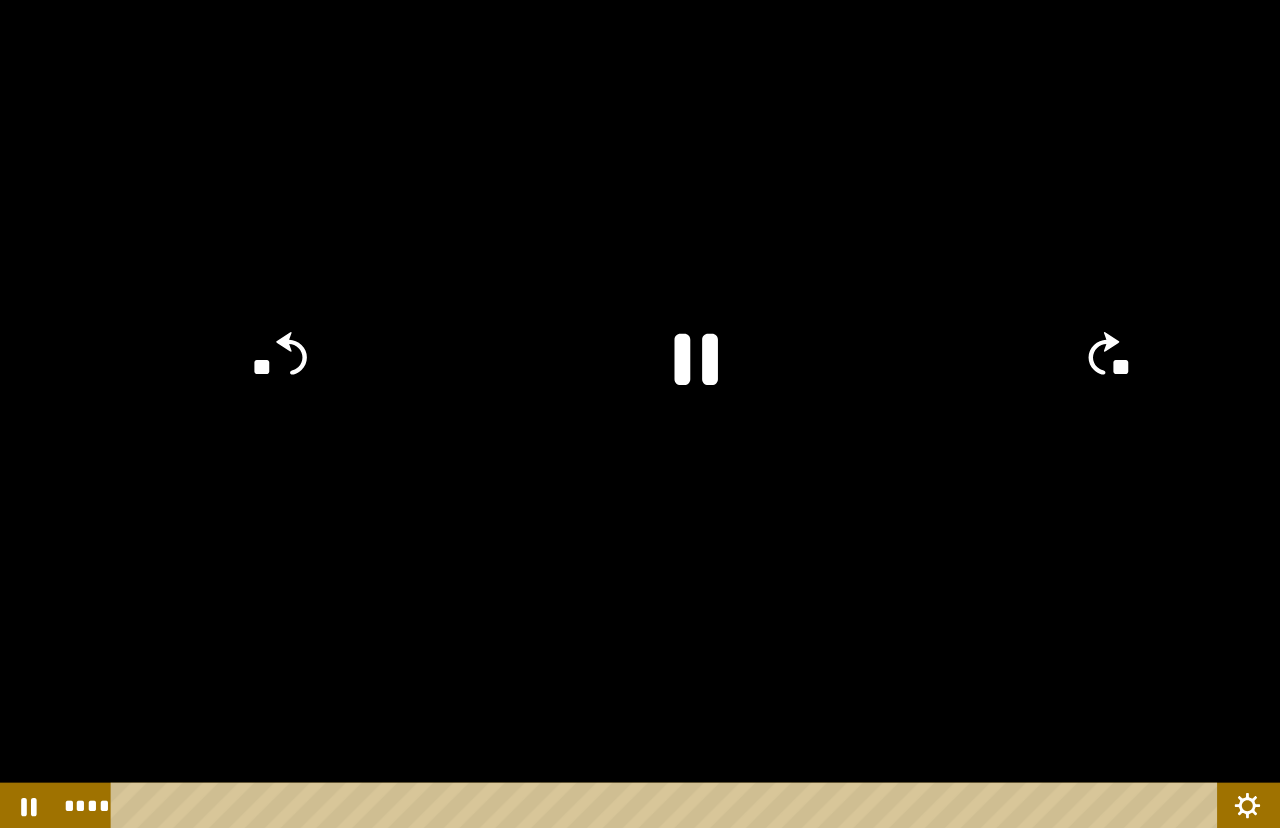 click 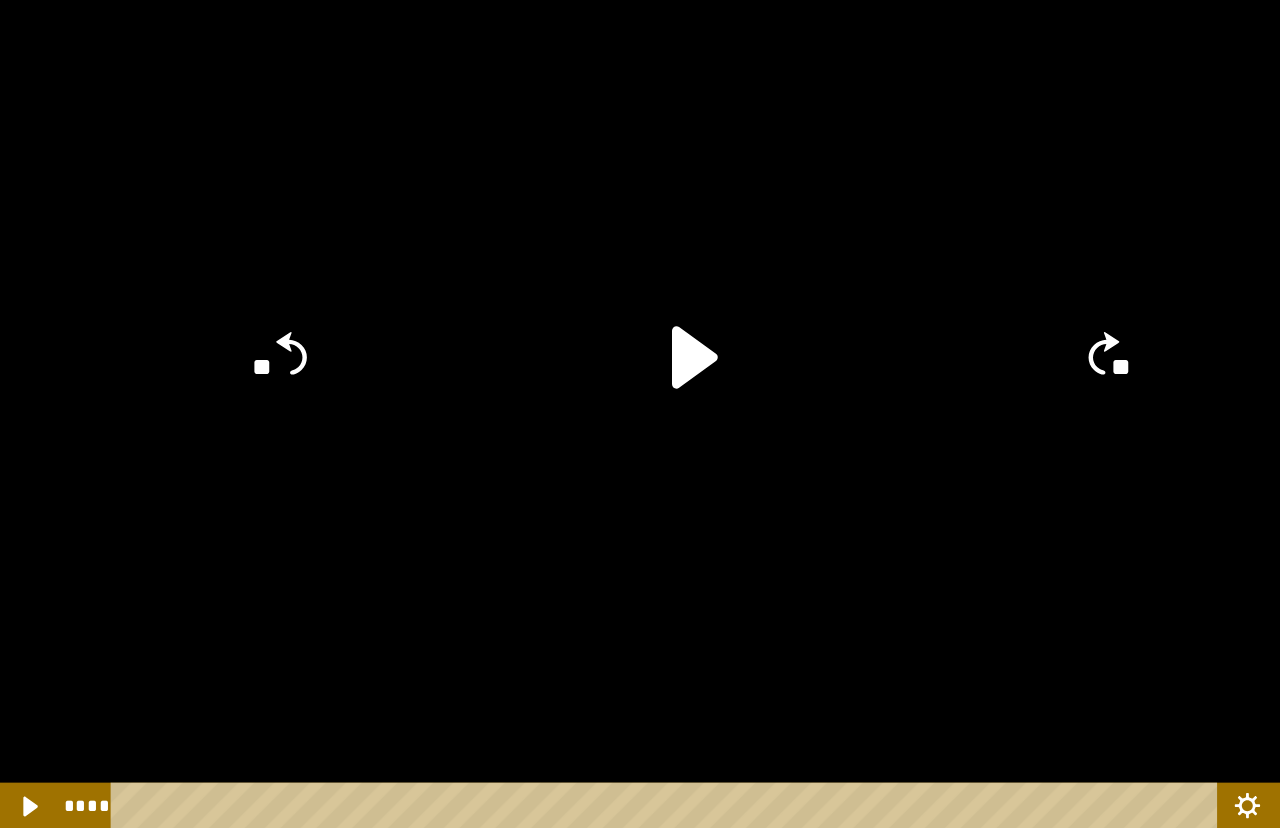 click 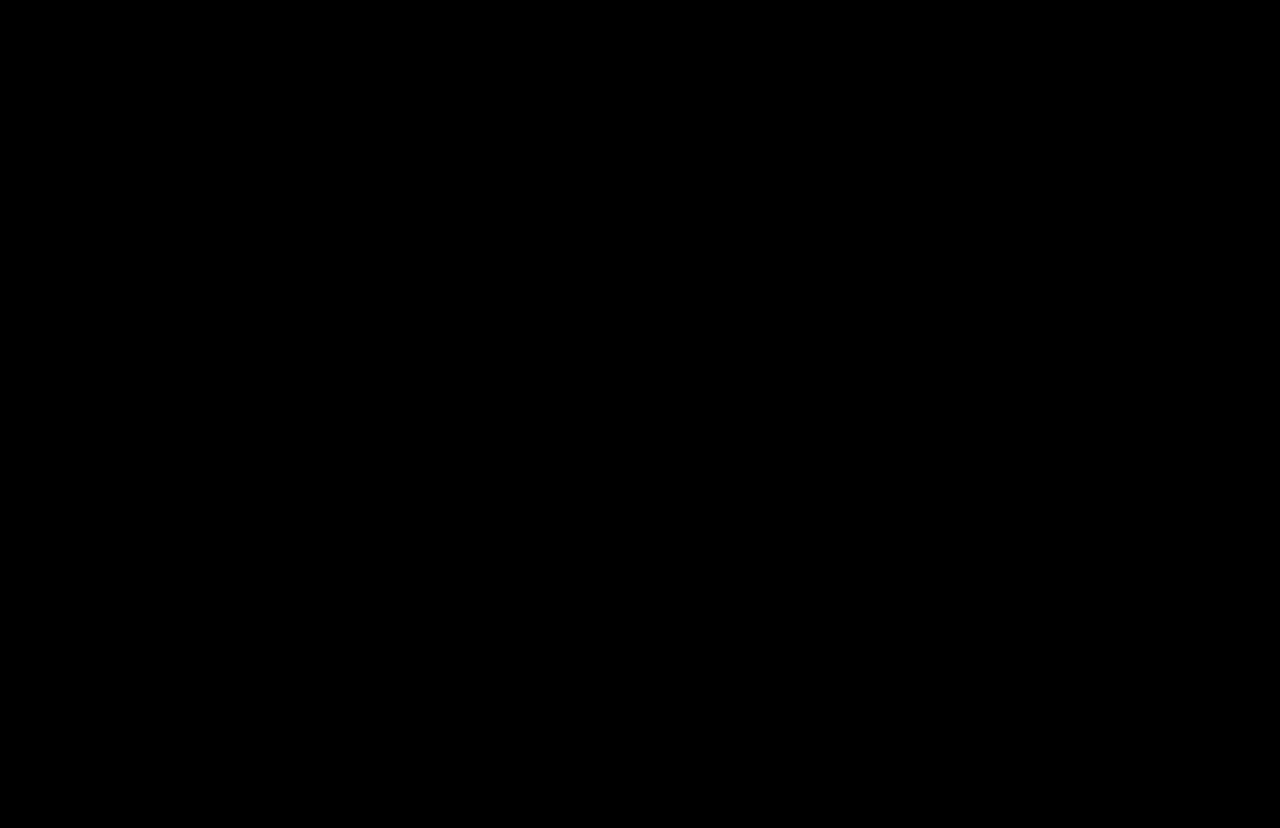 click at bounding box center [640, 414] 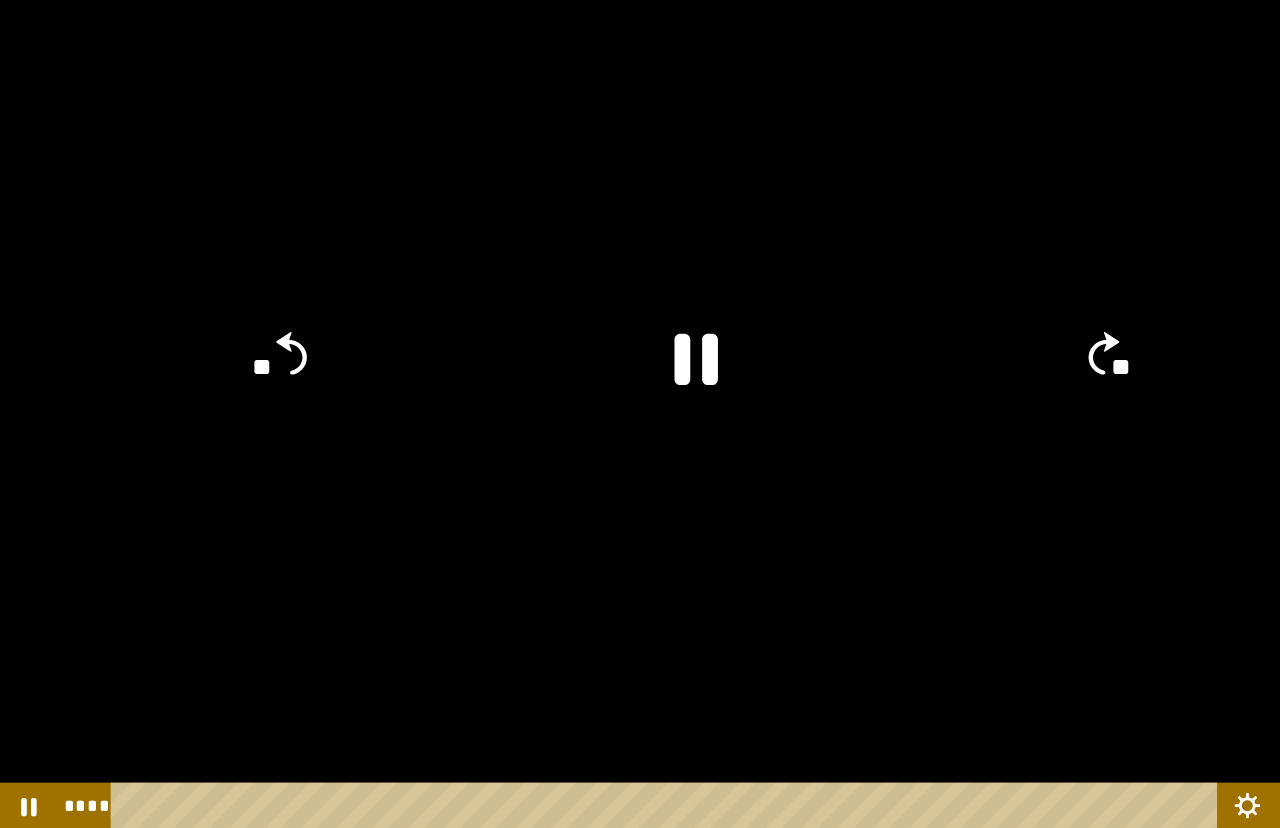 click 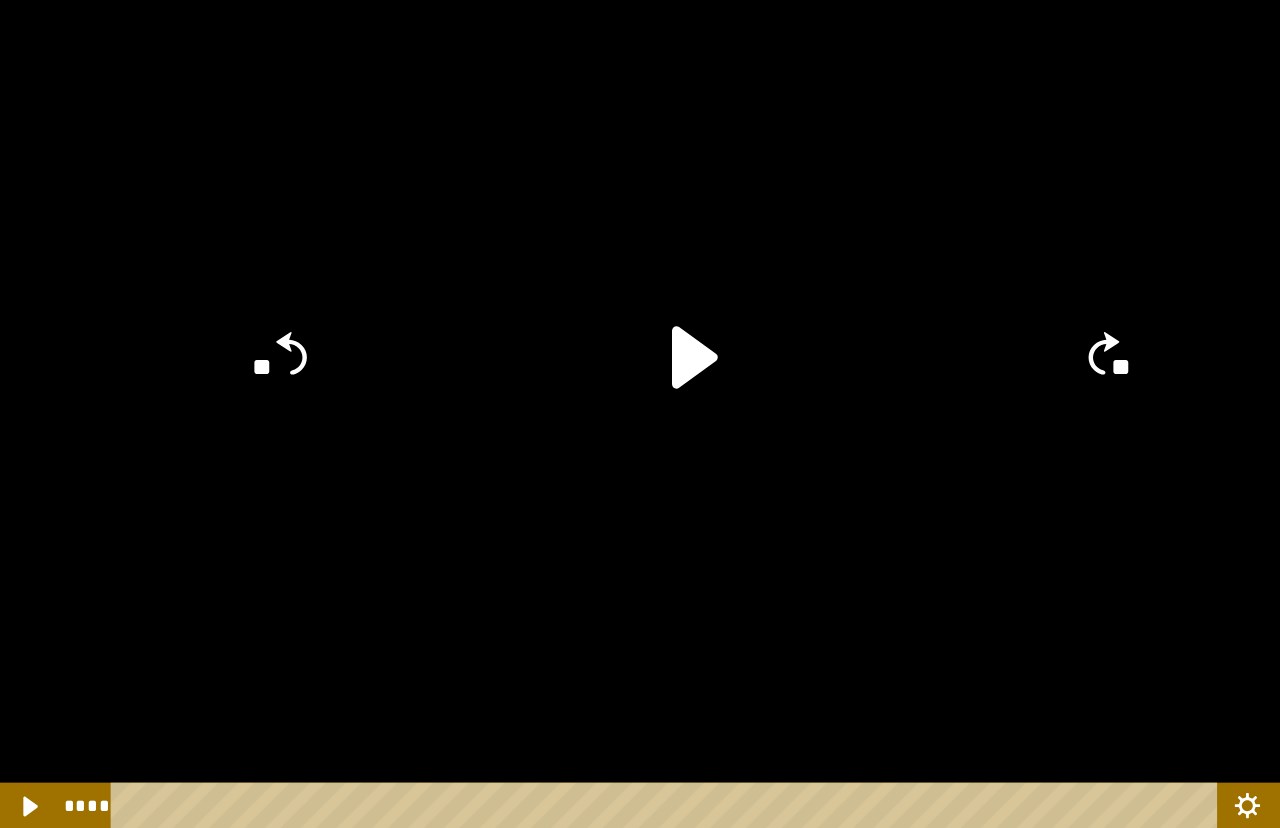 click 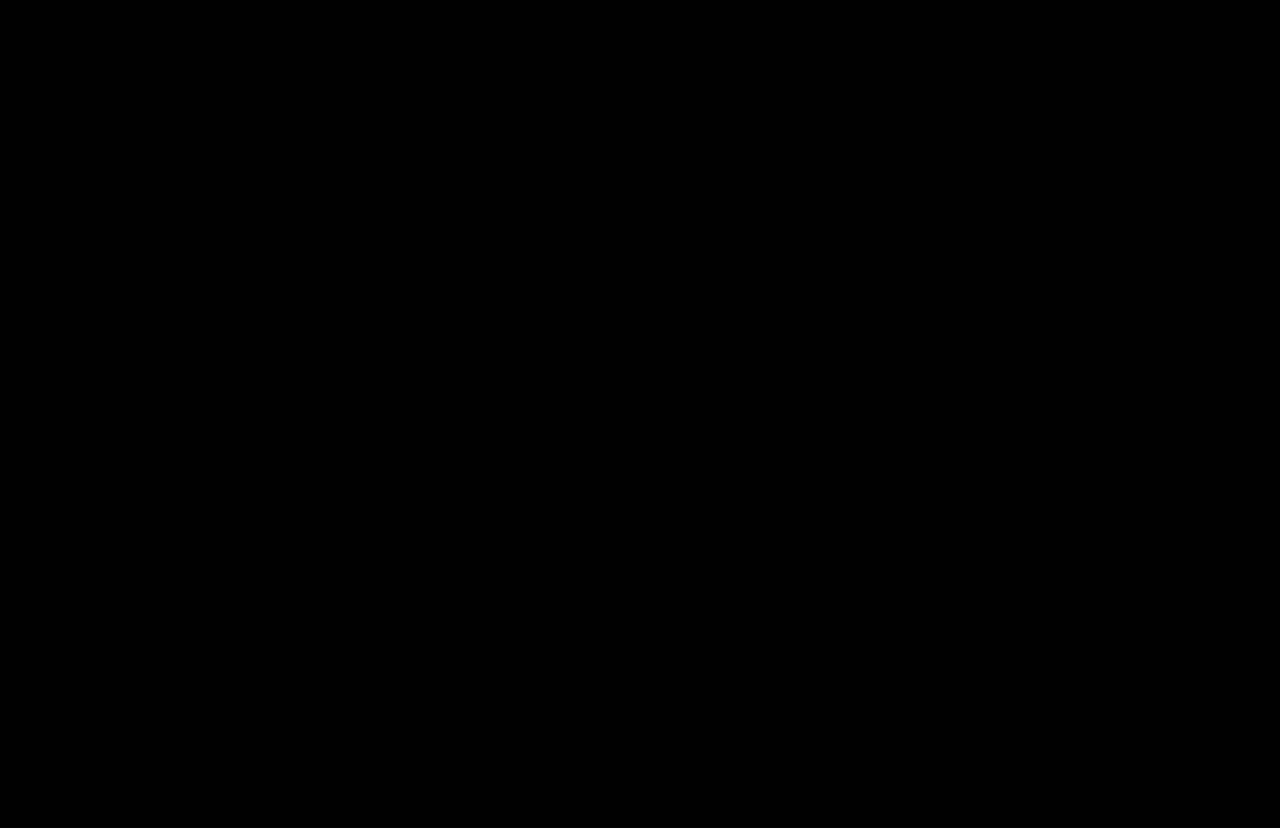 click at bounding box center [640, 414] 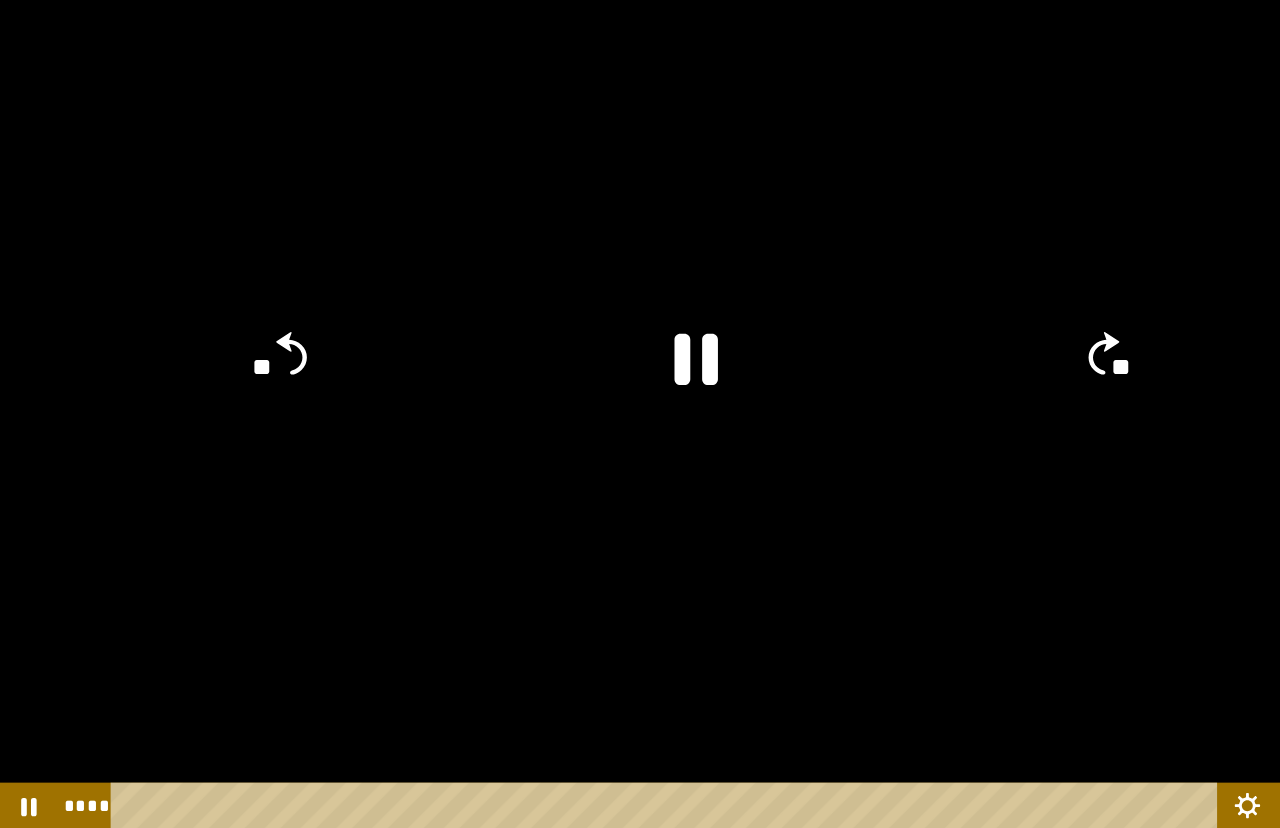 click 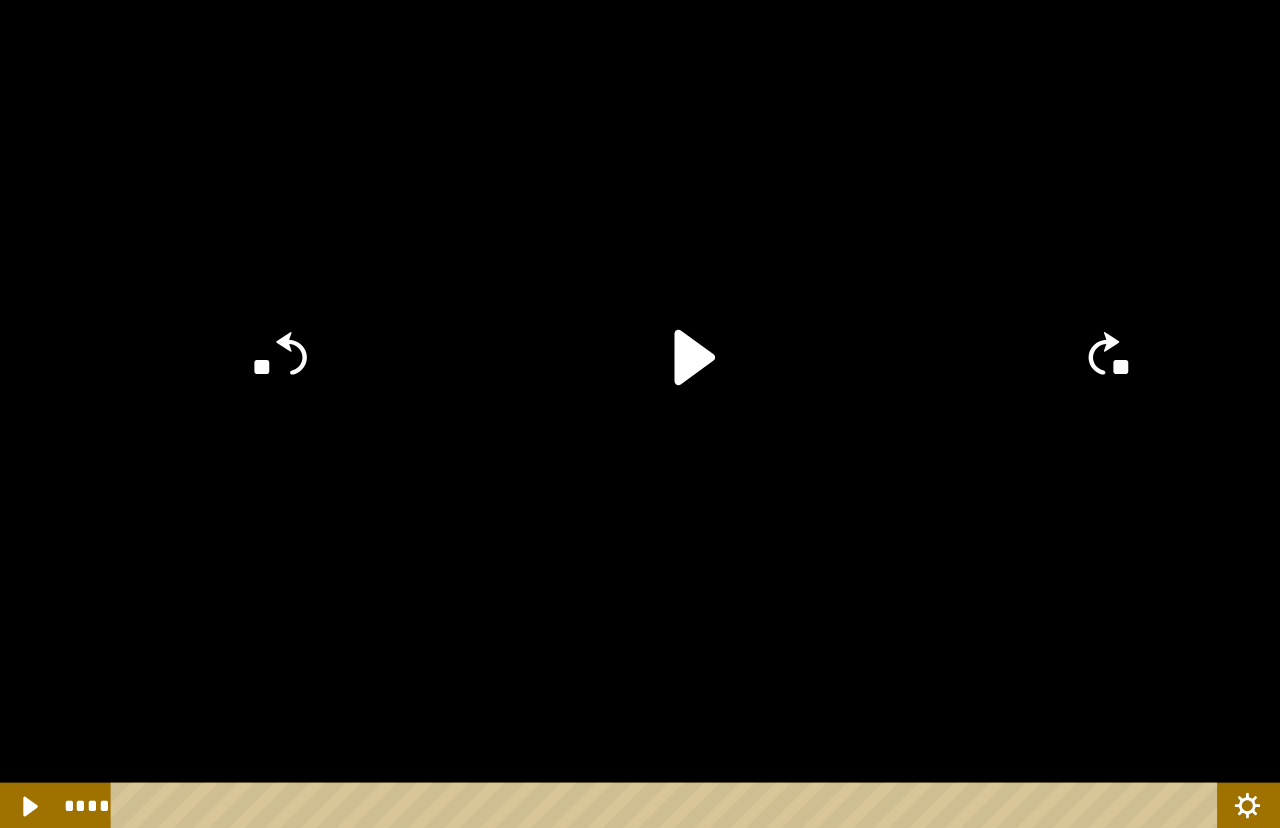 click 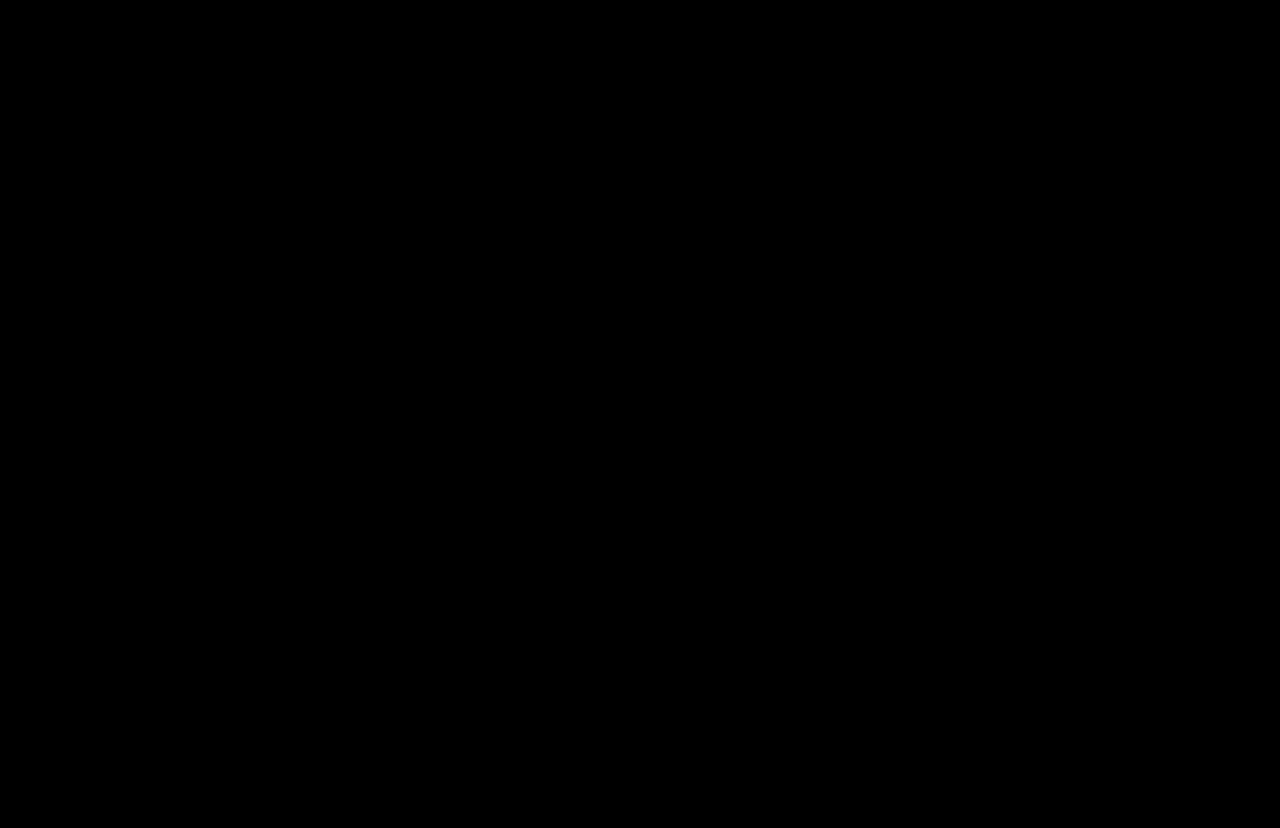 click at bounding box center (640, 414) 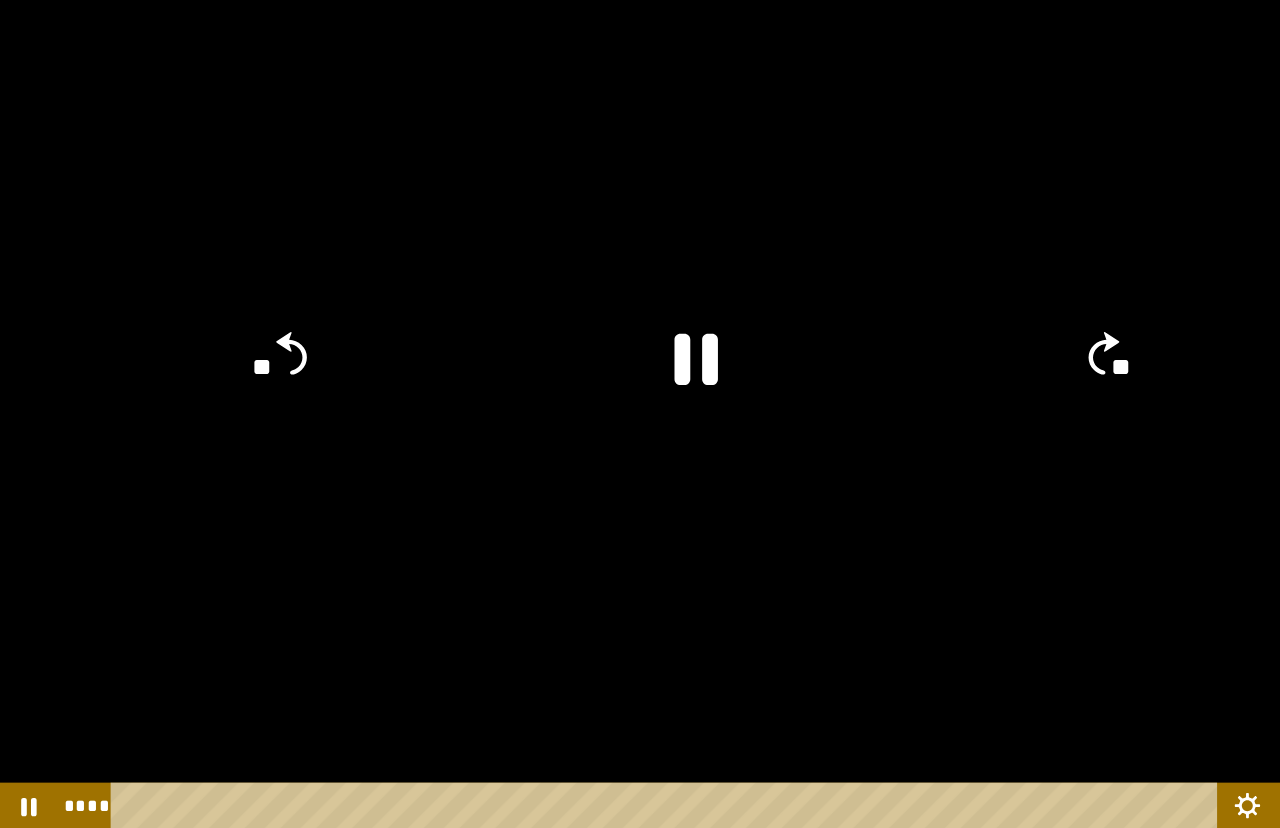 click 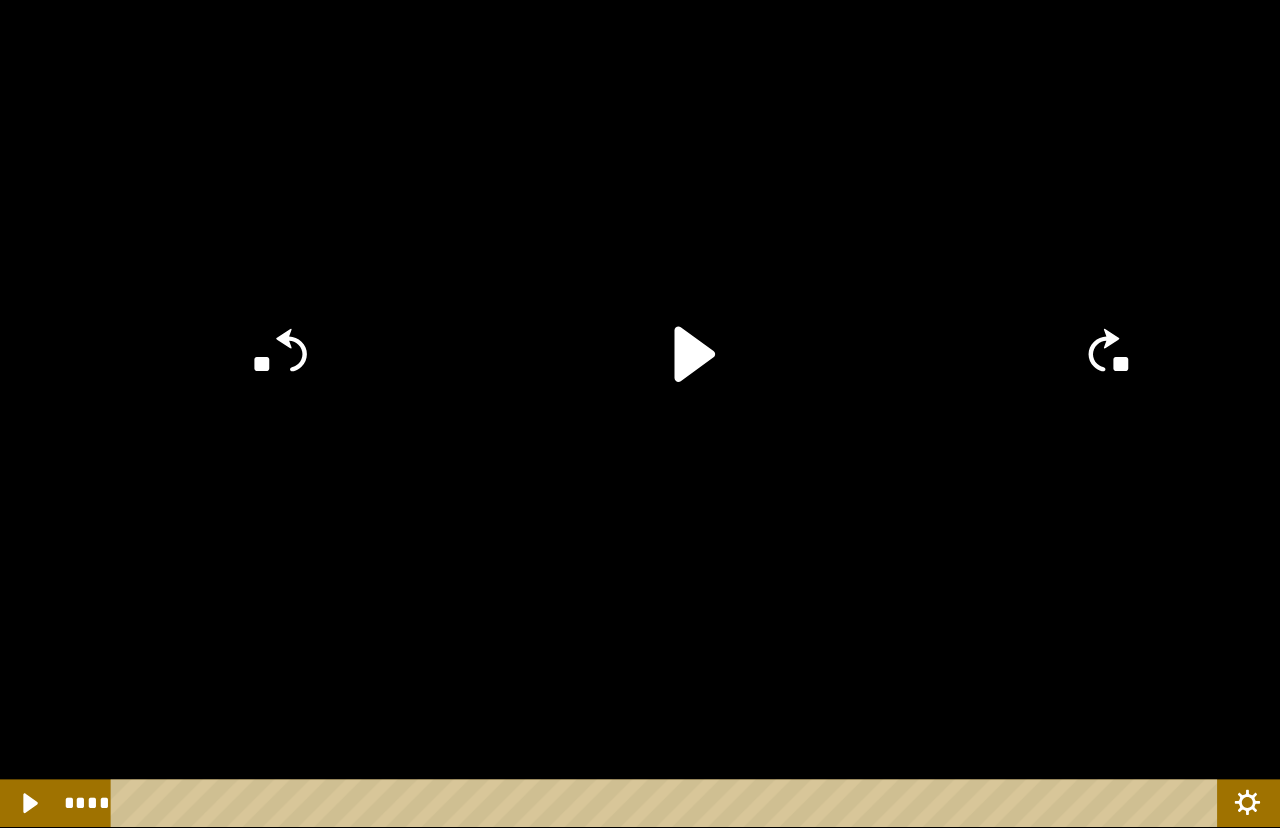 scroll, scrollTop: 177, scrollLeft: 0, axis: vertical 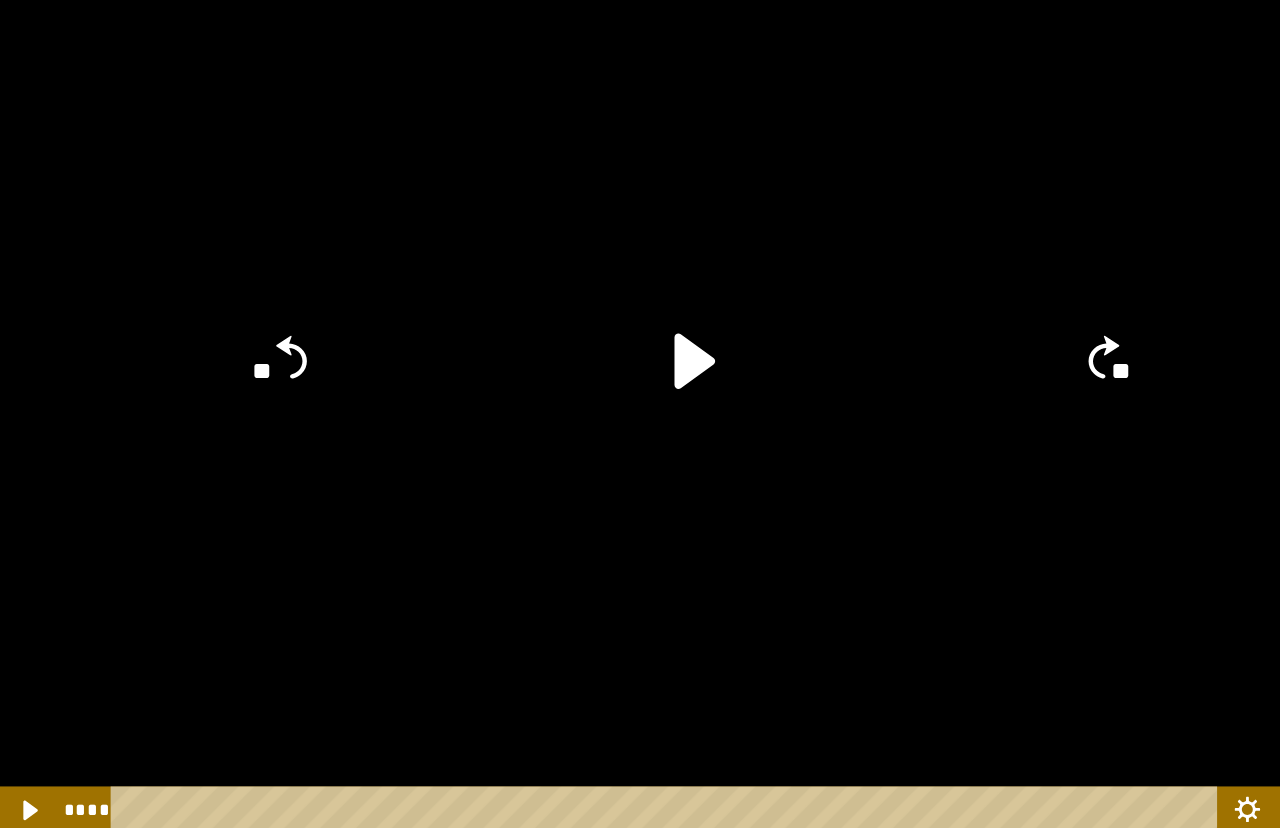 click 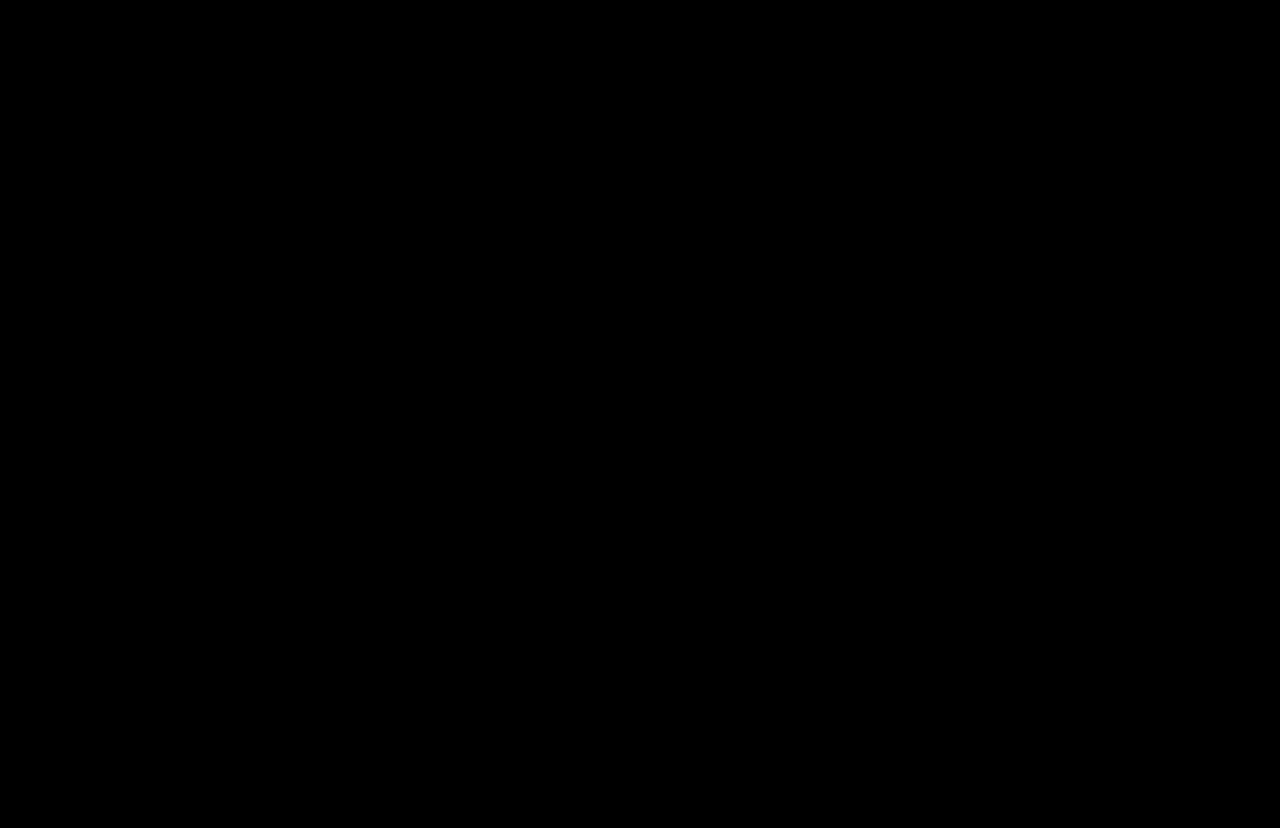 click at bounding box center [640, 414] 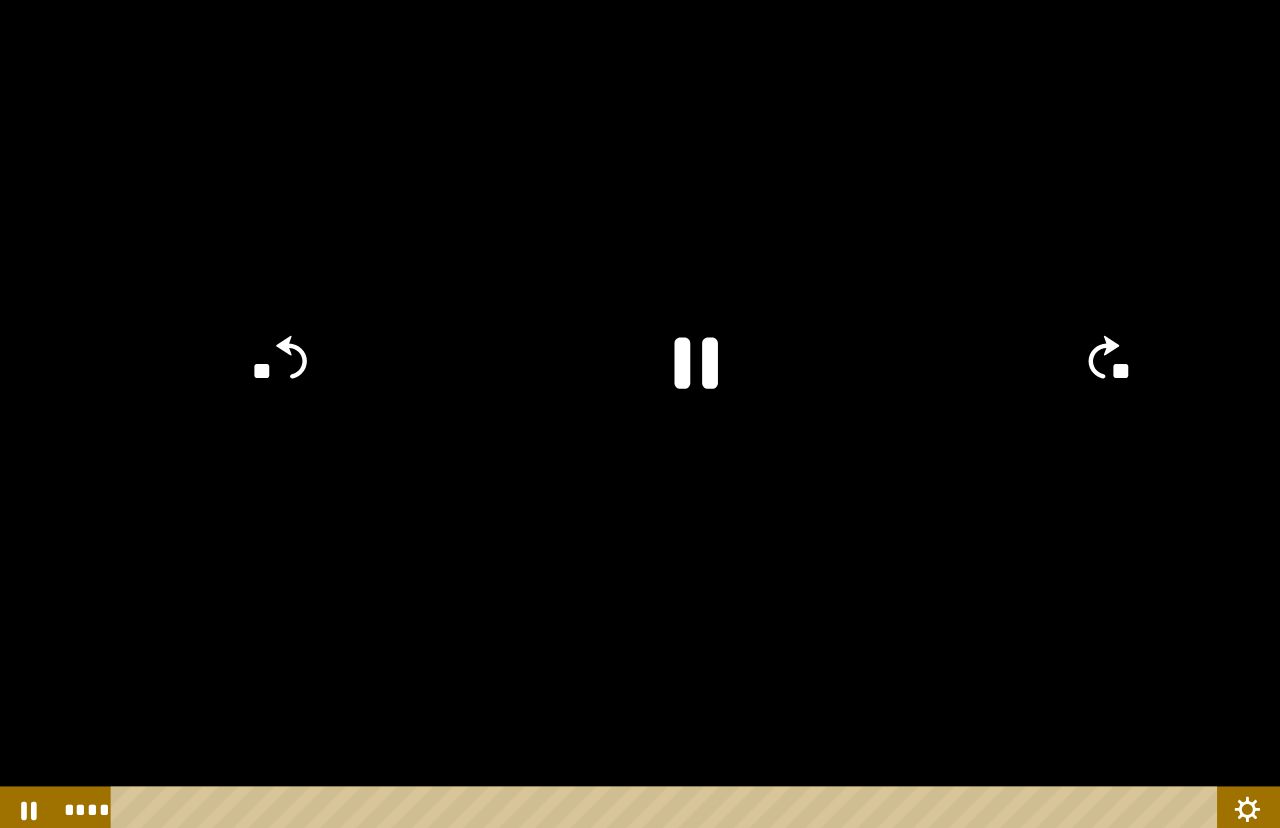 click at bounding box center [640, 414] 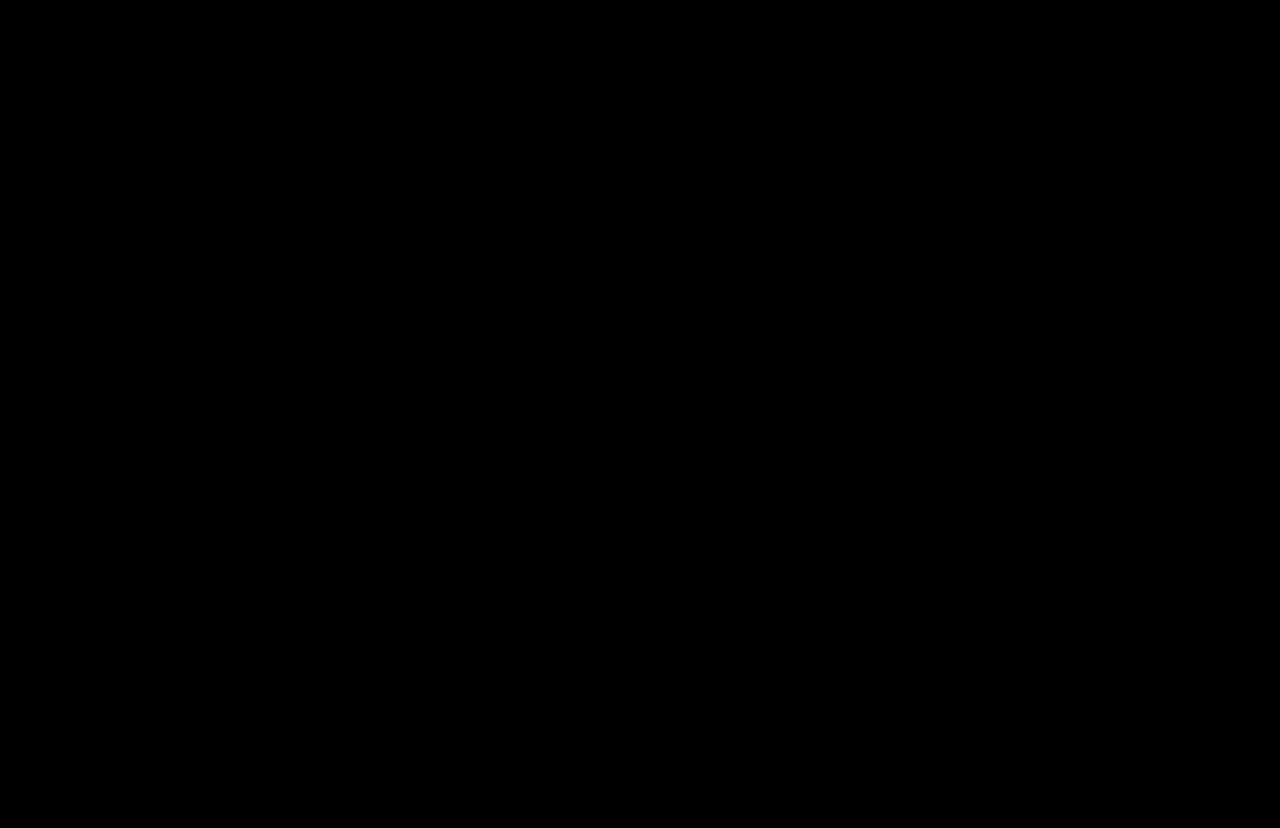 click 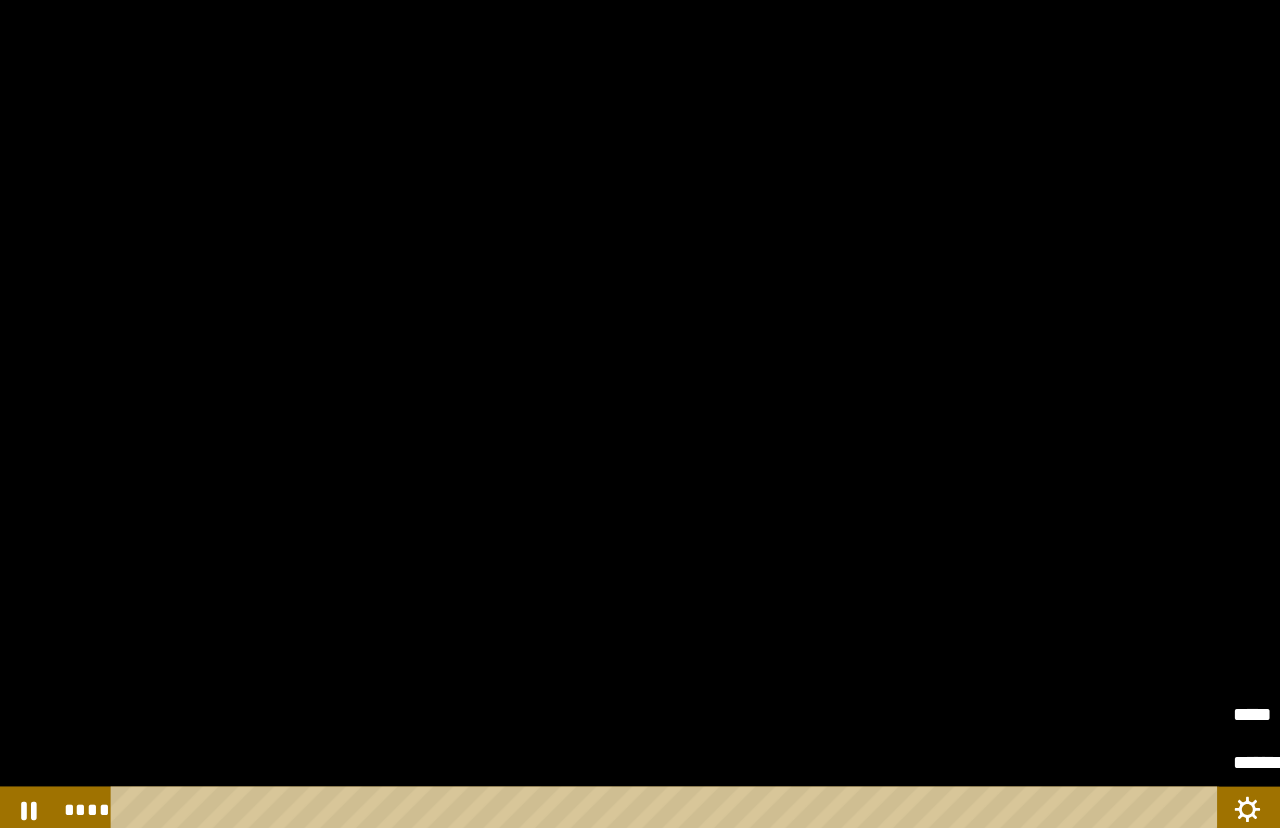 click 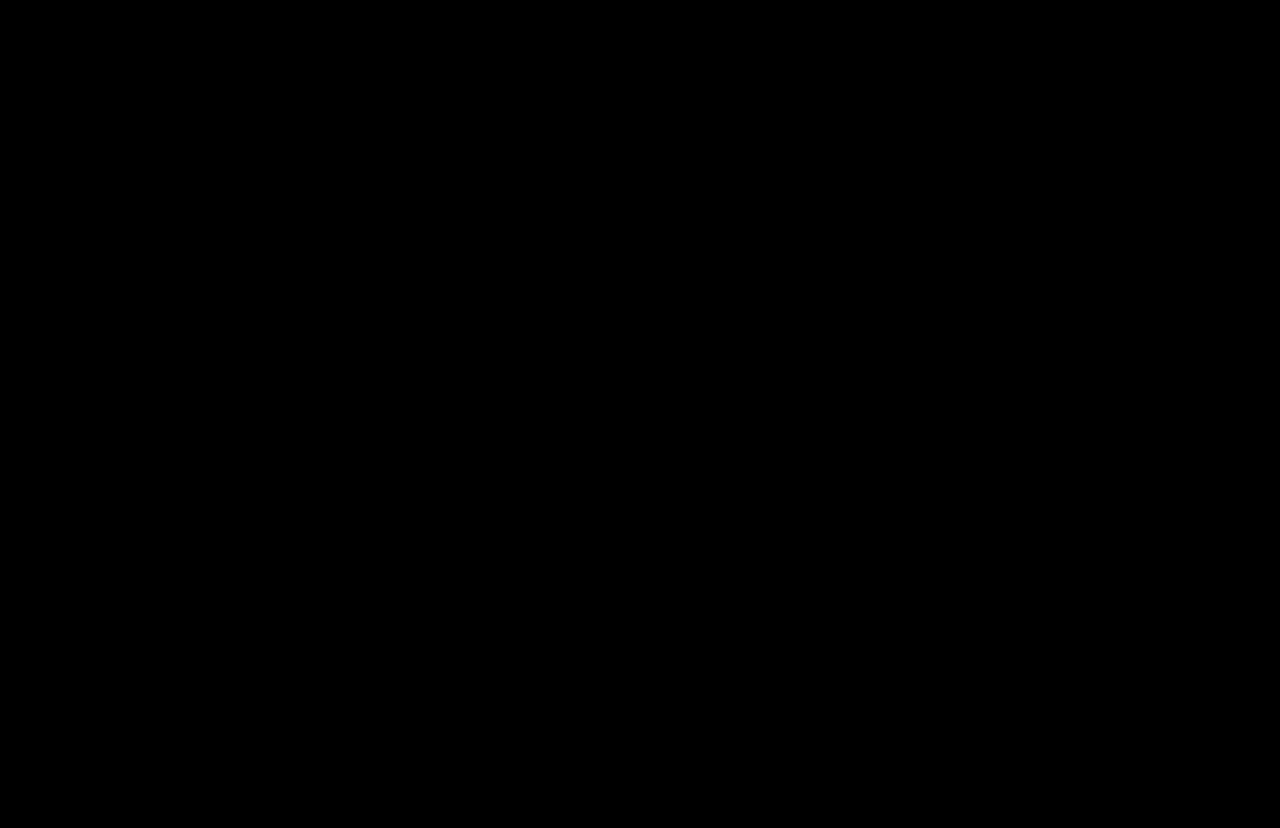 click at bounding box center (640, 414) 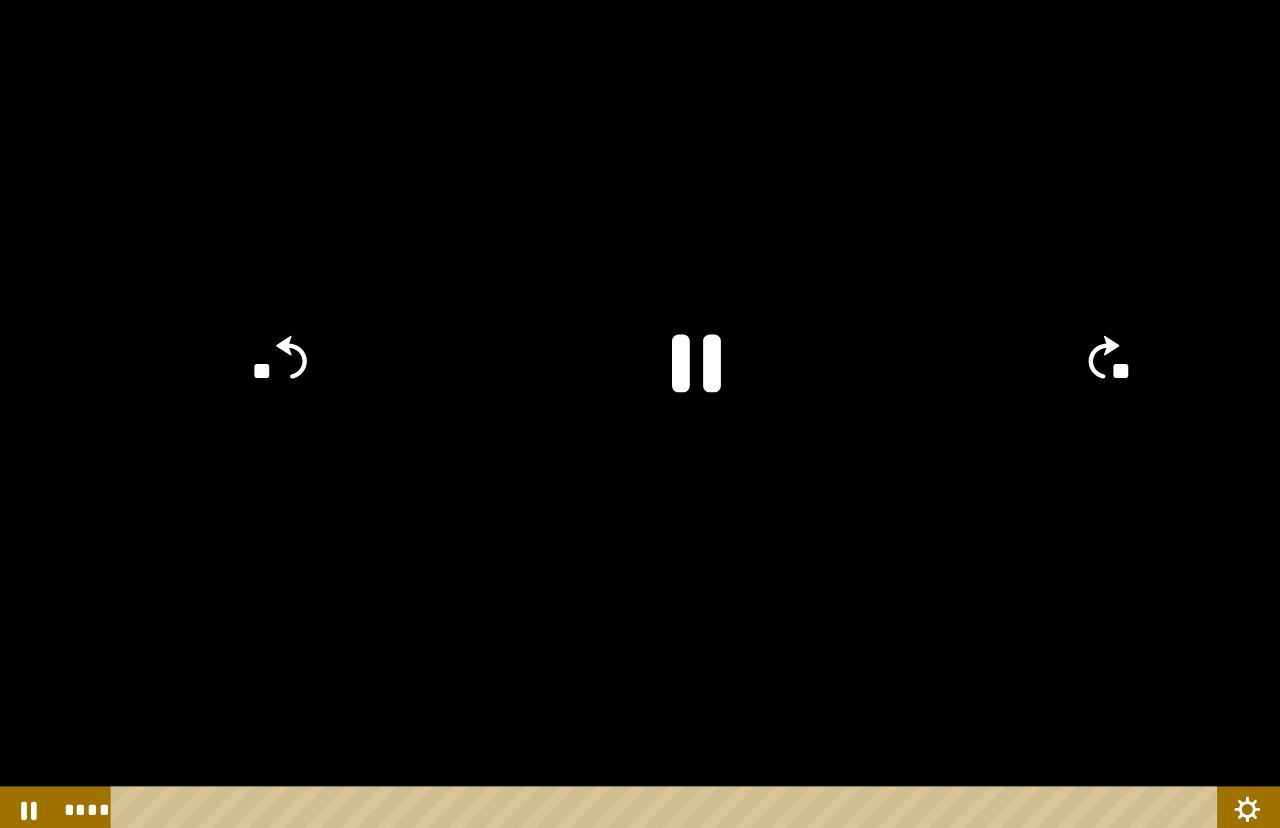 click 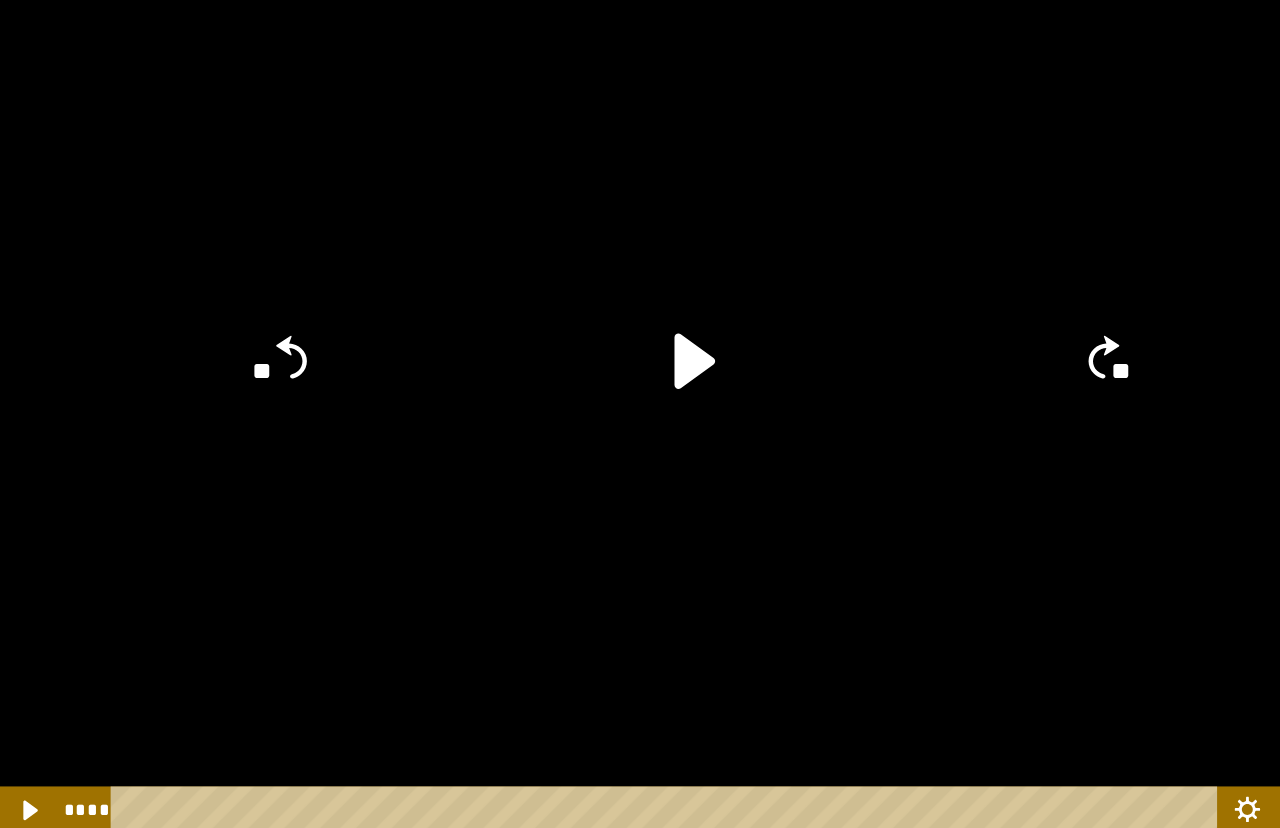 click 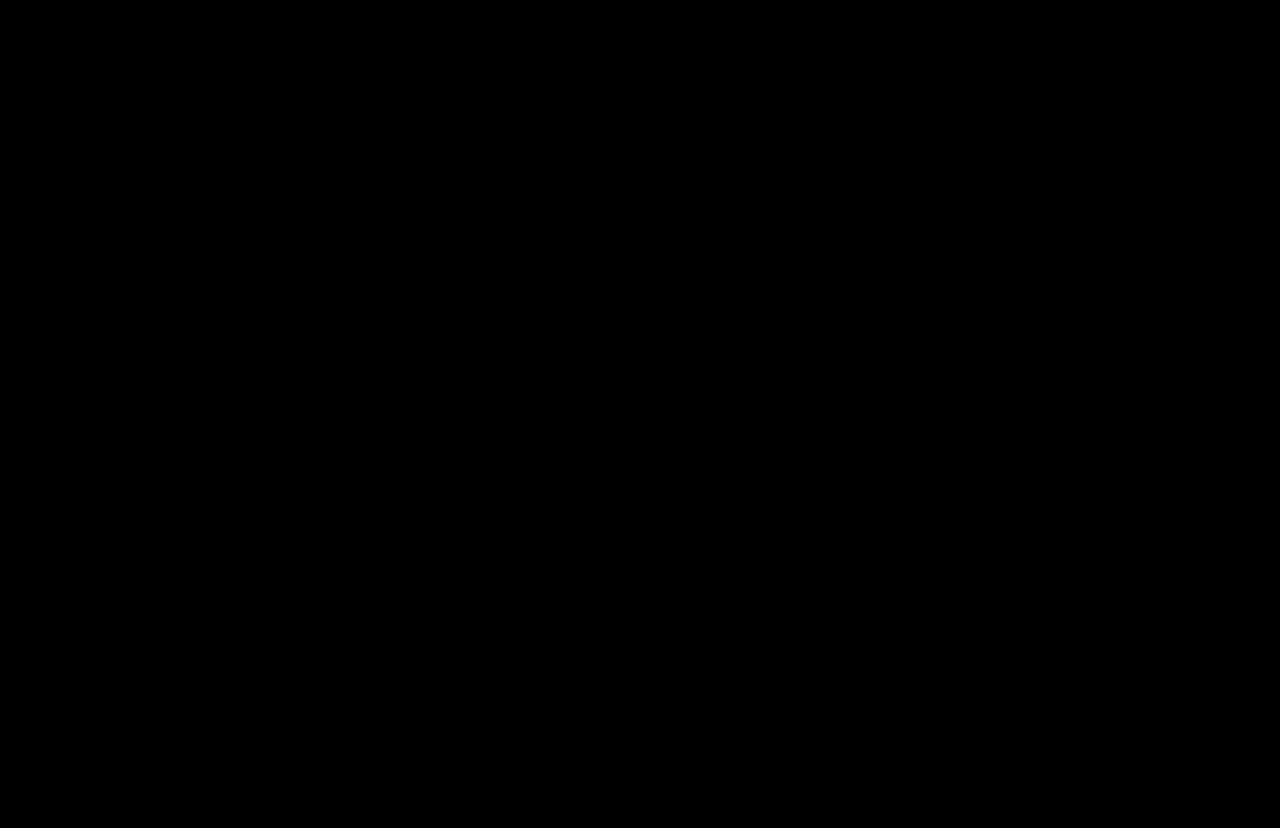 click at bounding box center [640, 414] 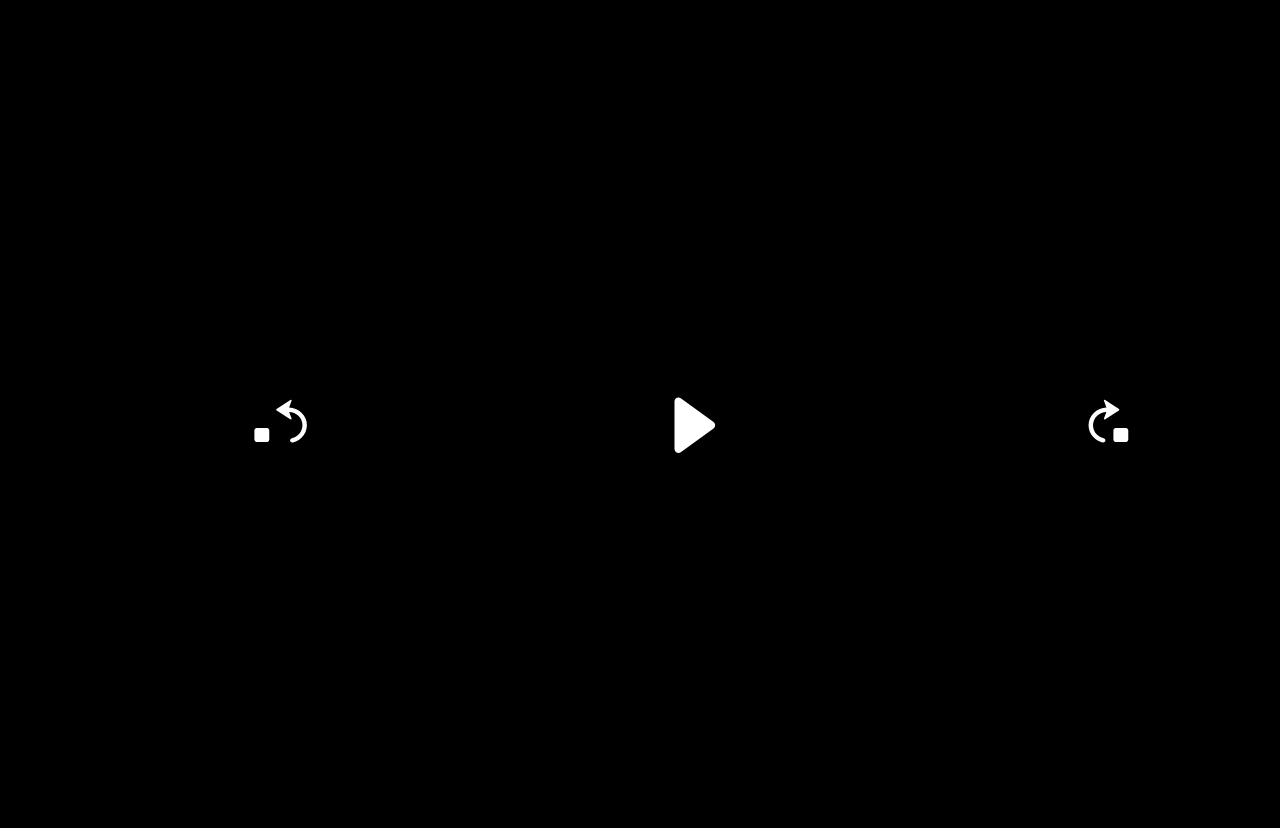 scroll, scrollTop: 0, scrollLeft: 0, axis: both 